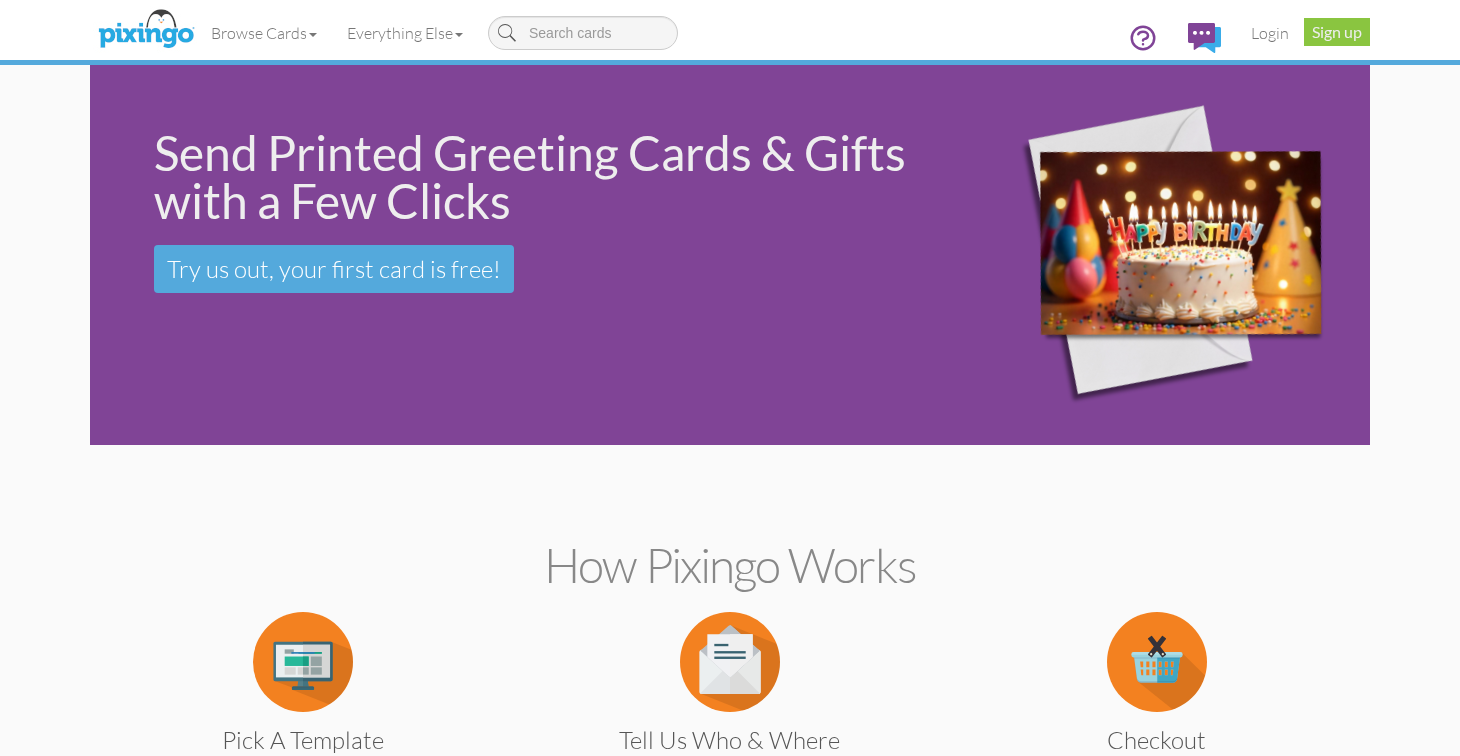 scroll, scrollTop: 0, scrollLeft: 0, axis: both 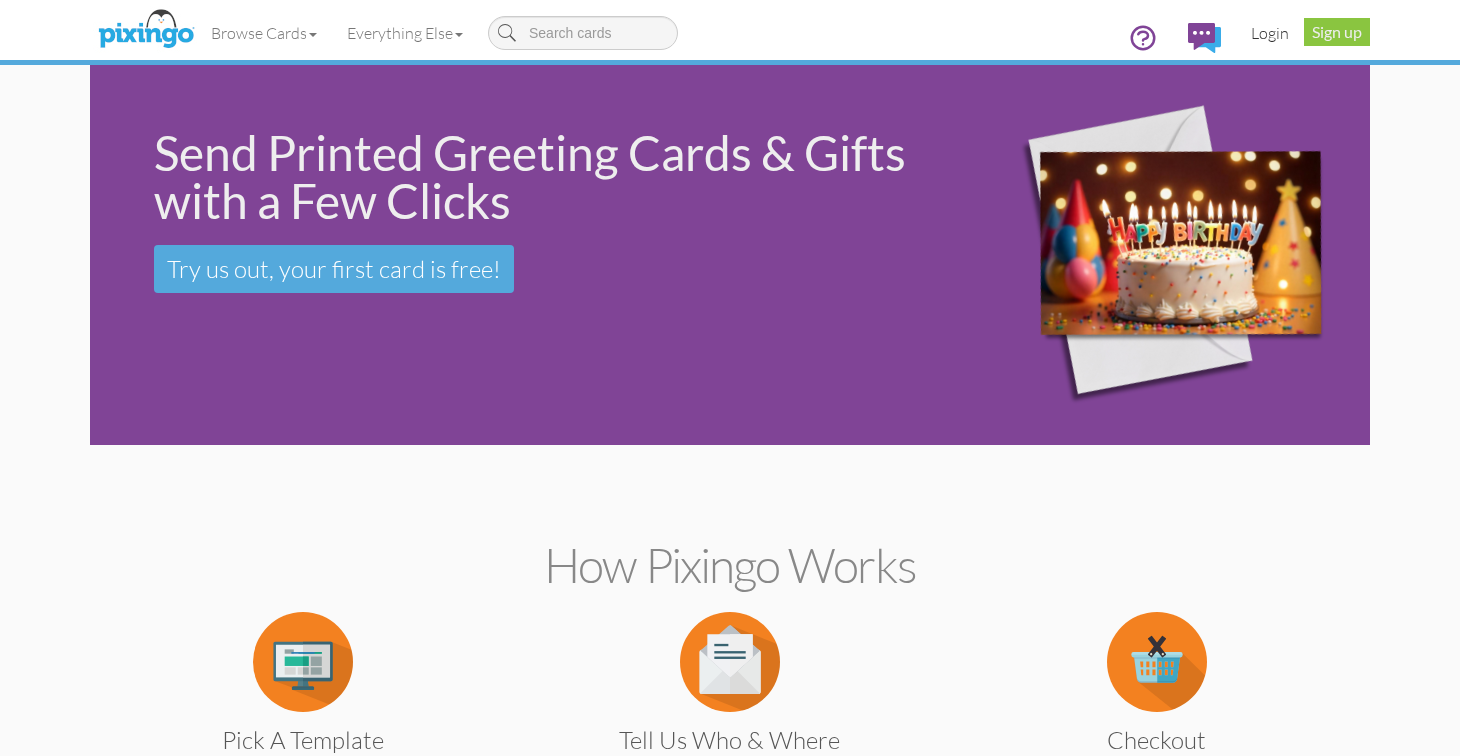 click on "Login" at bounding box center [1270, 33] 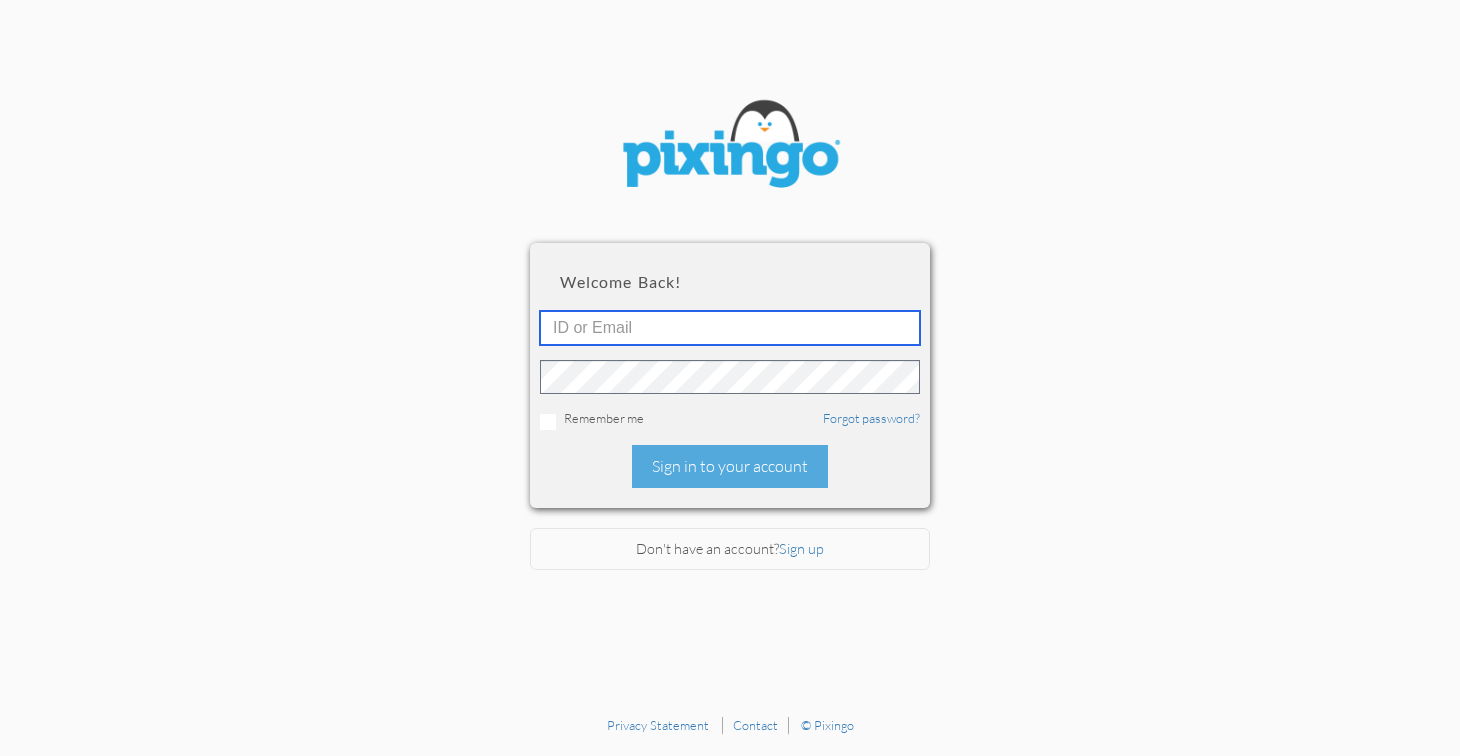 type on "[EMAIL]" 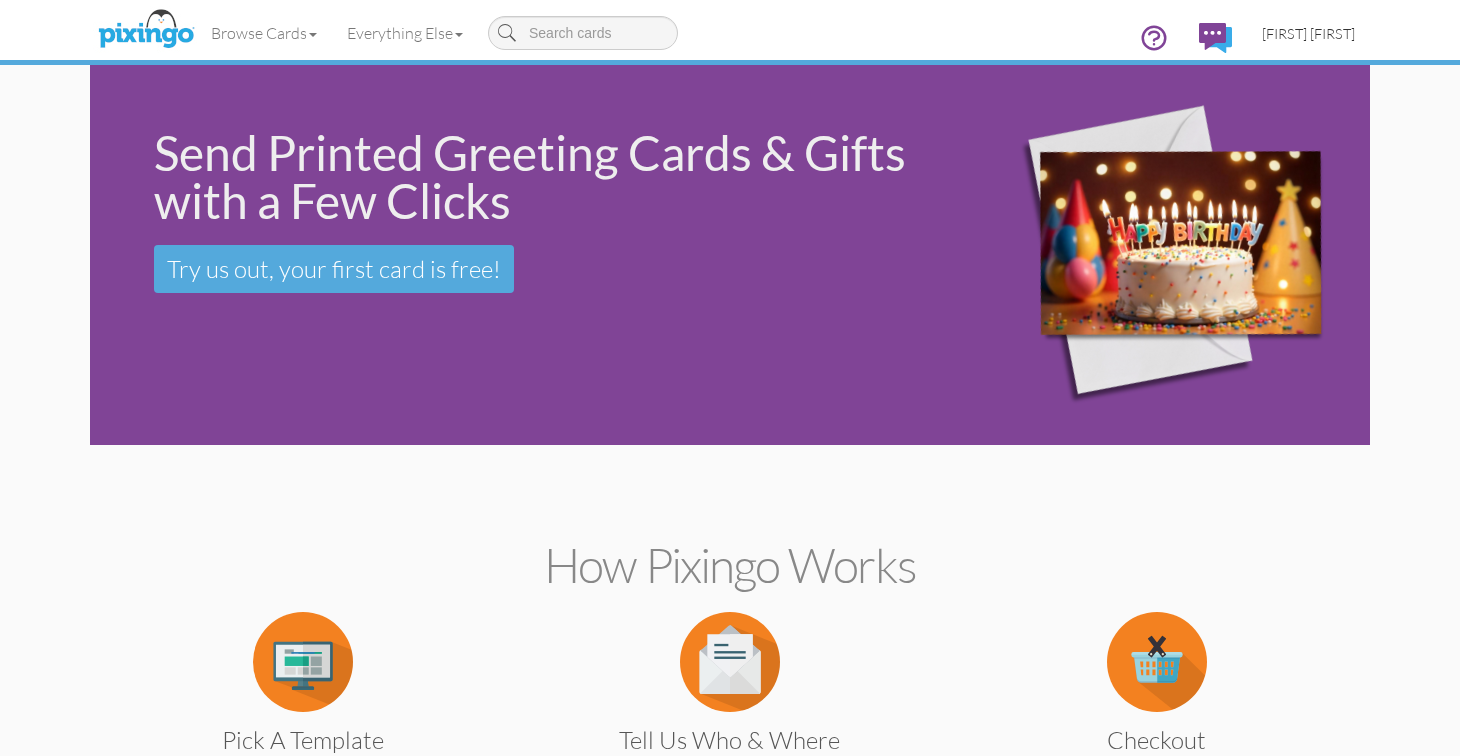 click on "[FIRST] [FIRST]" at bounding box center [1308, 33] 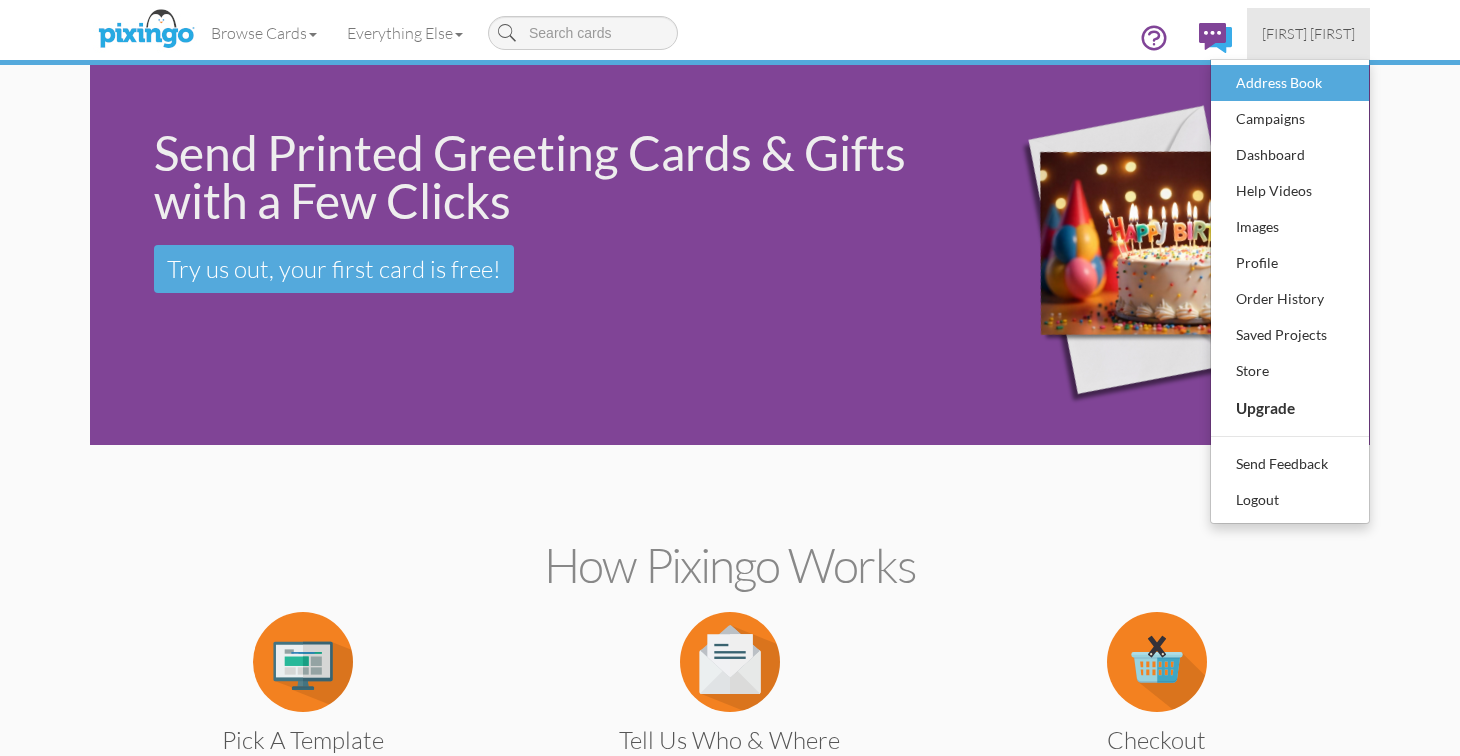click on "Address Book" at bounding box center [1290, 83] 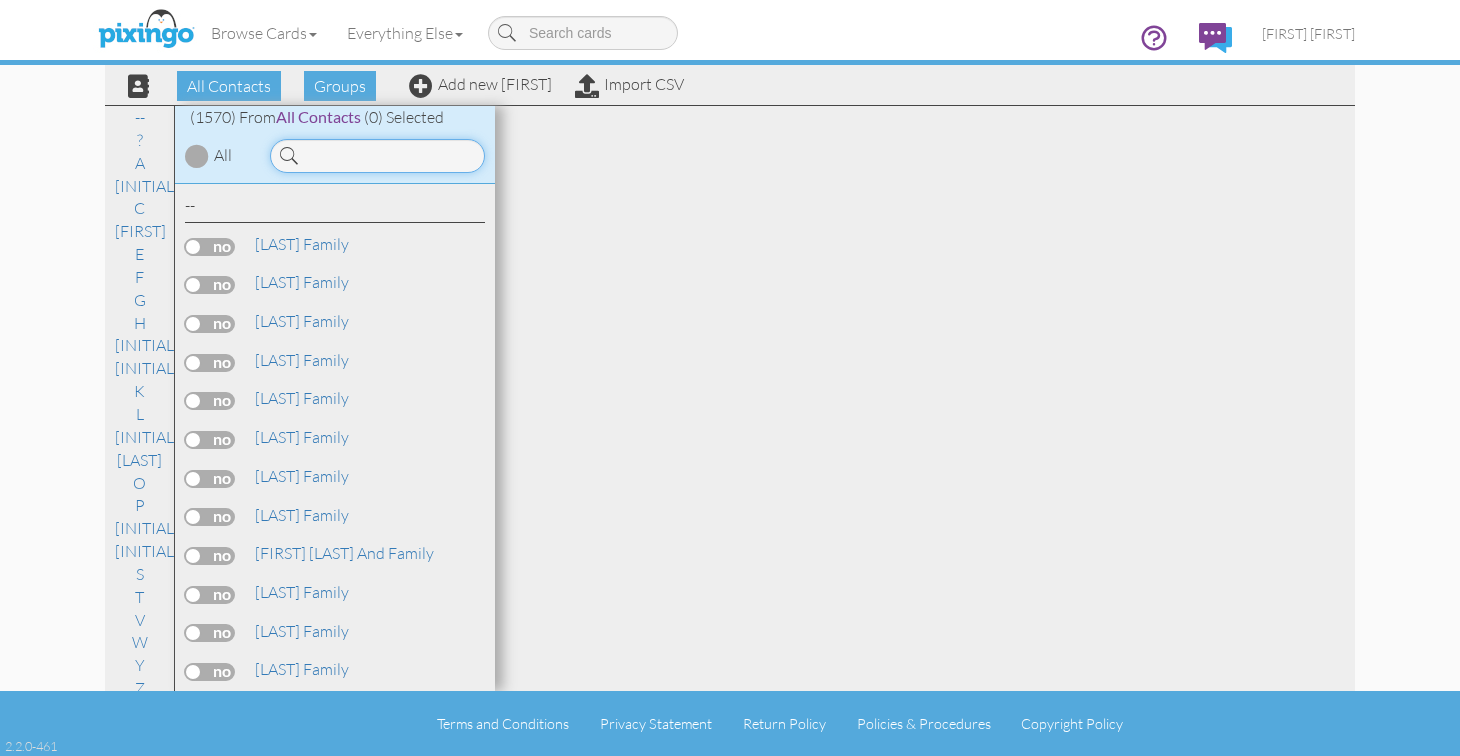 click at bounding box center [377, 156] 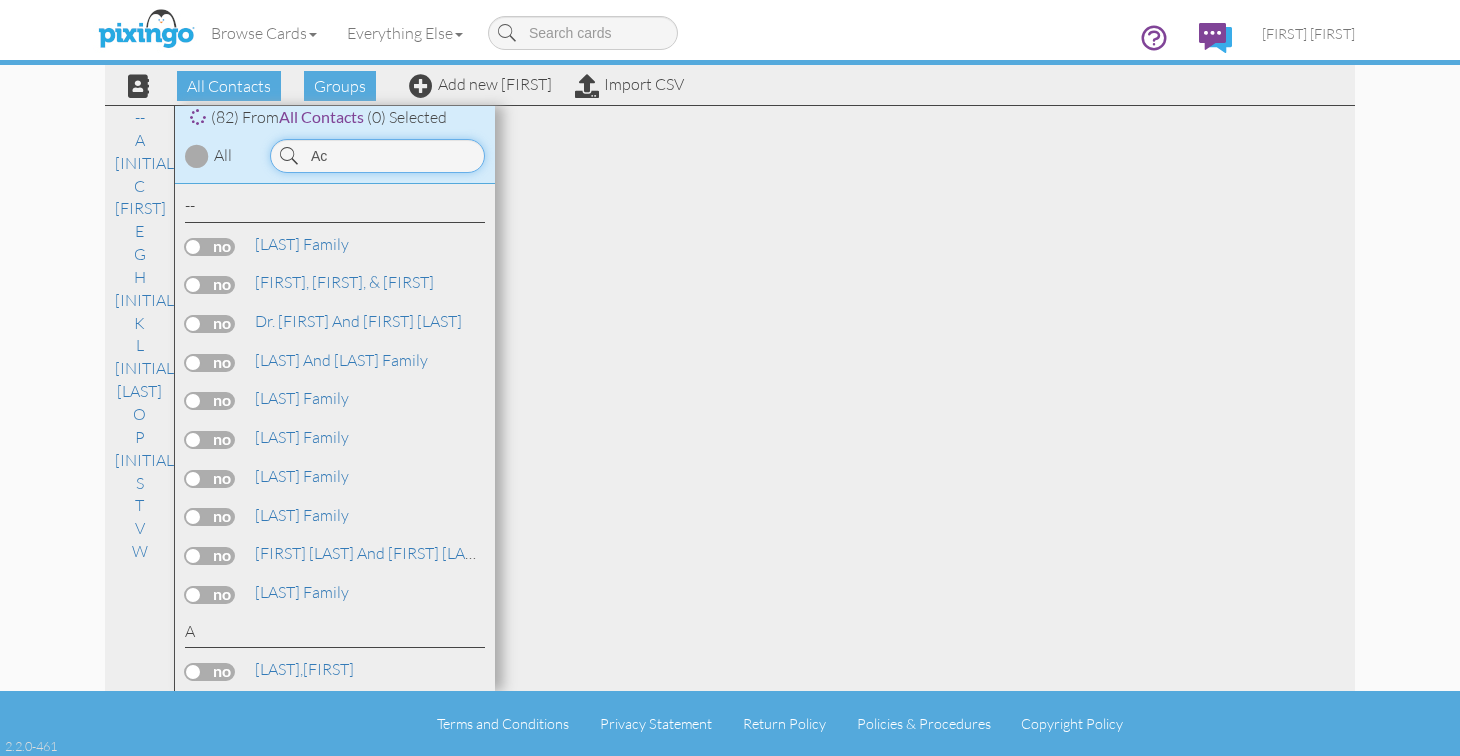 type on "A" 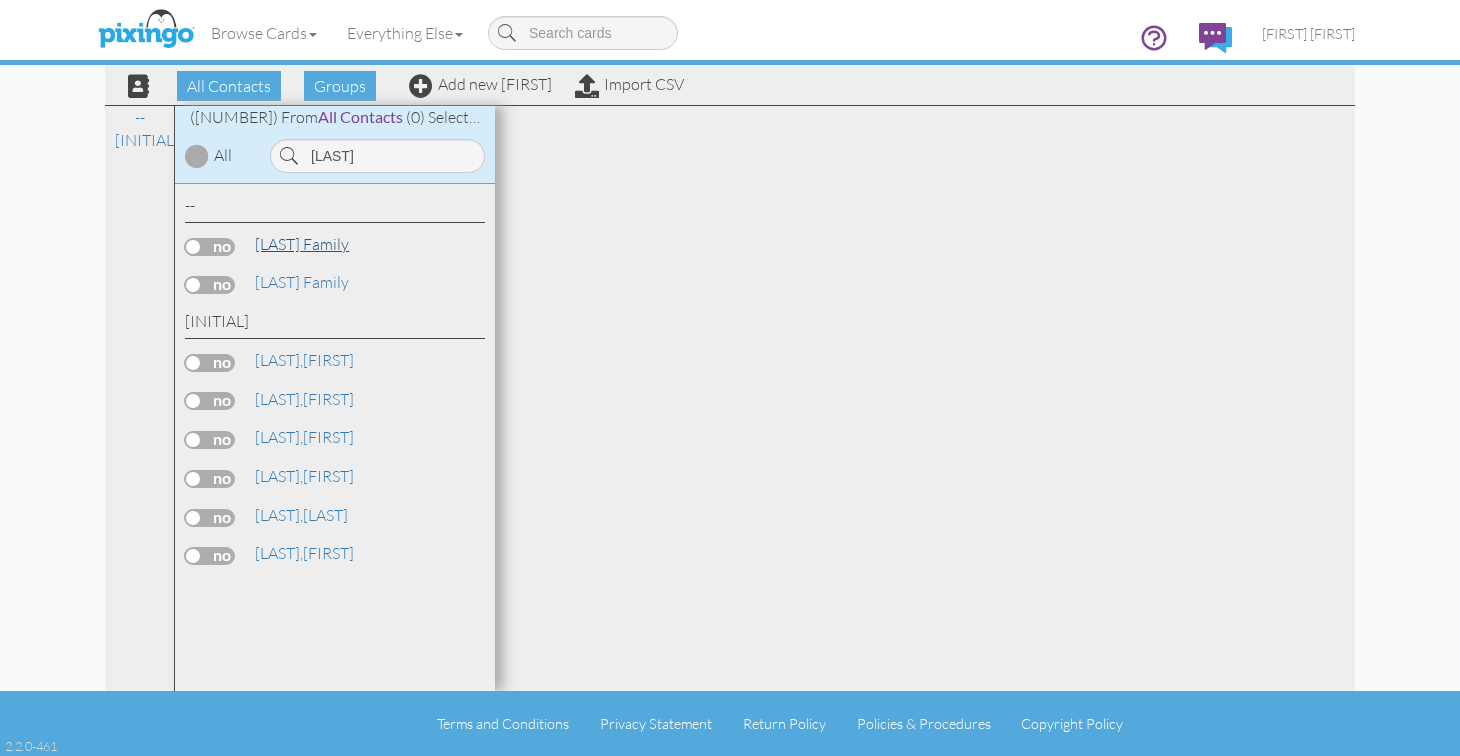 click on "[LAST] Family" at bounding box center [302, 244] 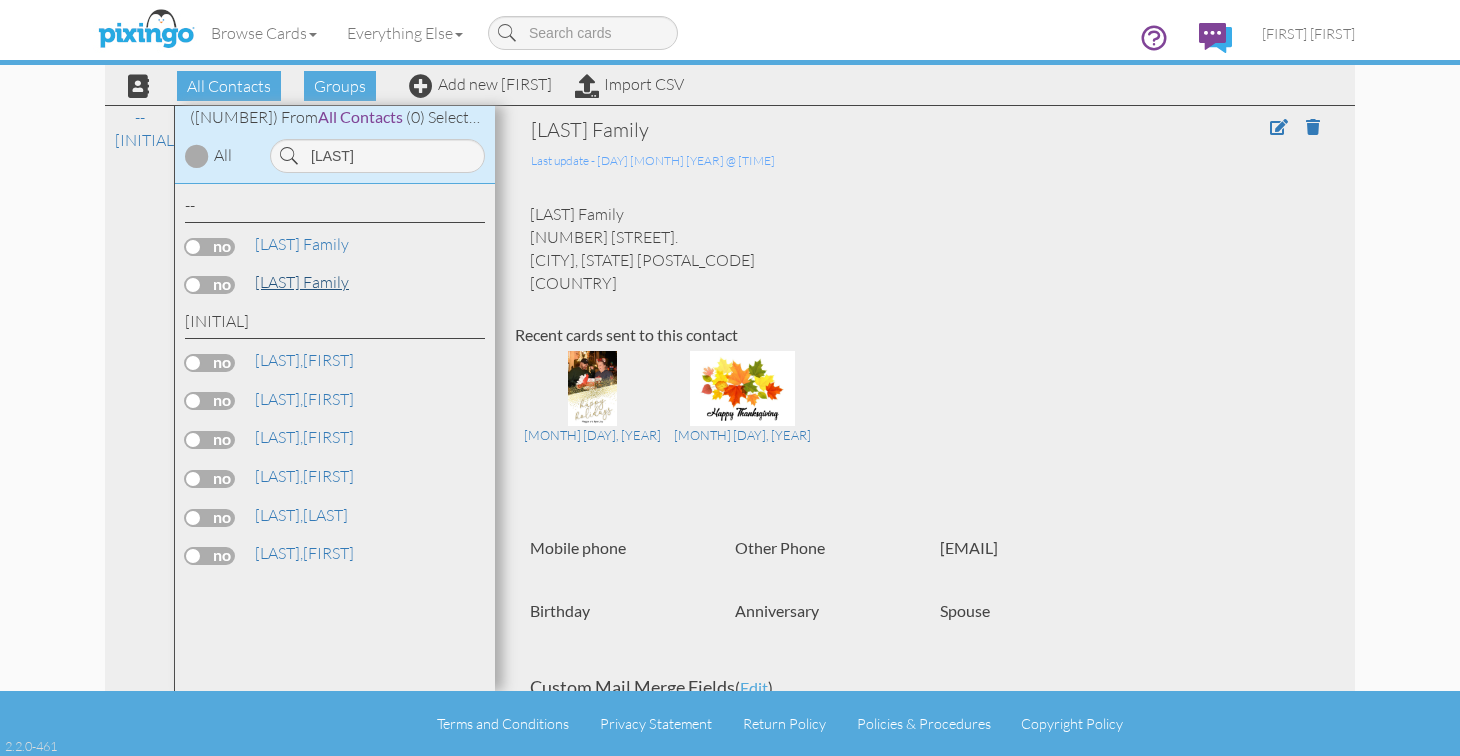 click on "[LAST] Family" at bounding box center [302, 282] 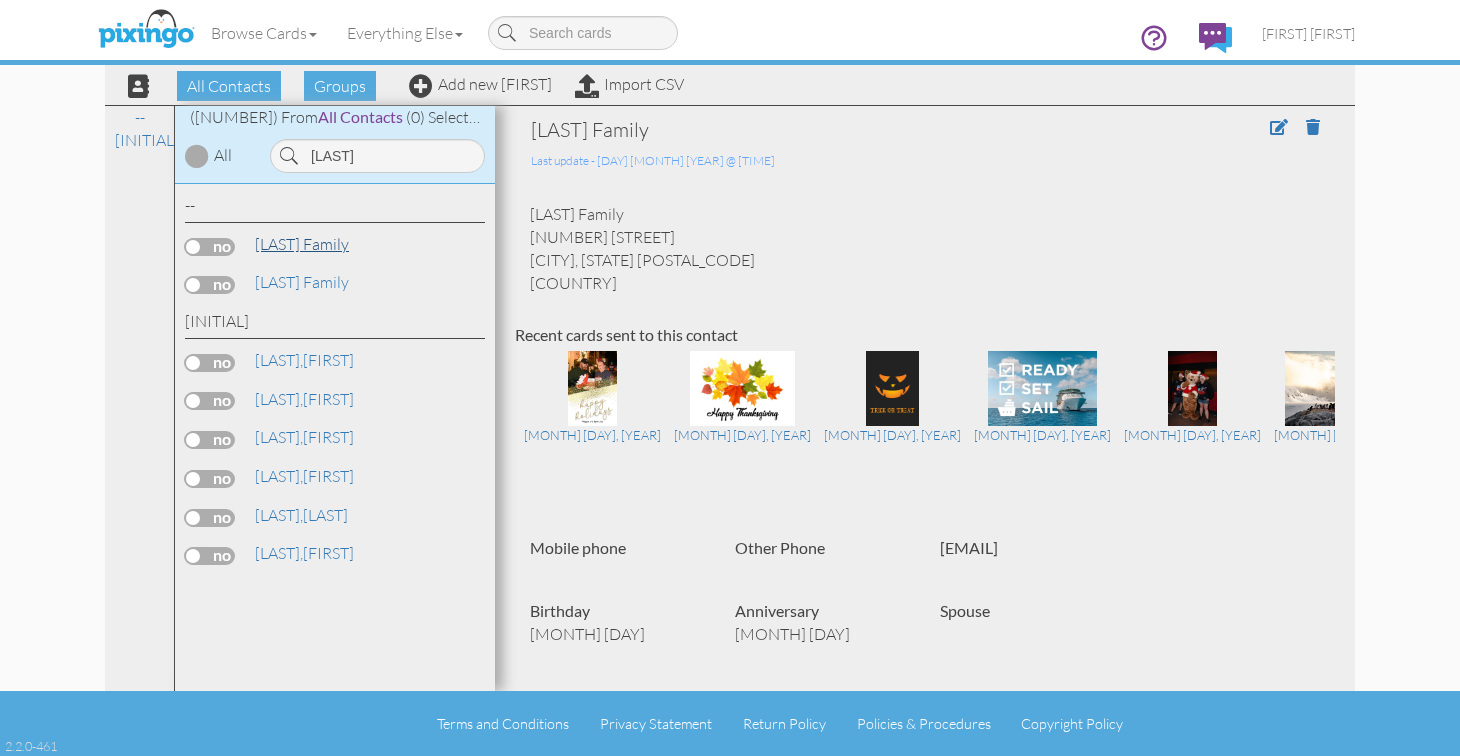 click on "[LAST] Family" at bounding box center (302, 244) 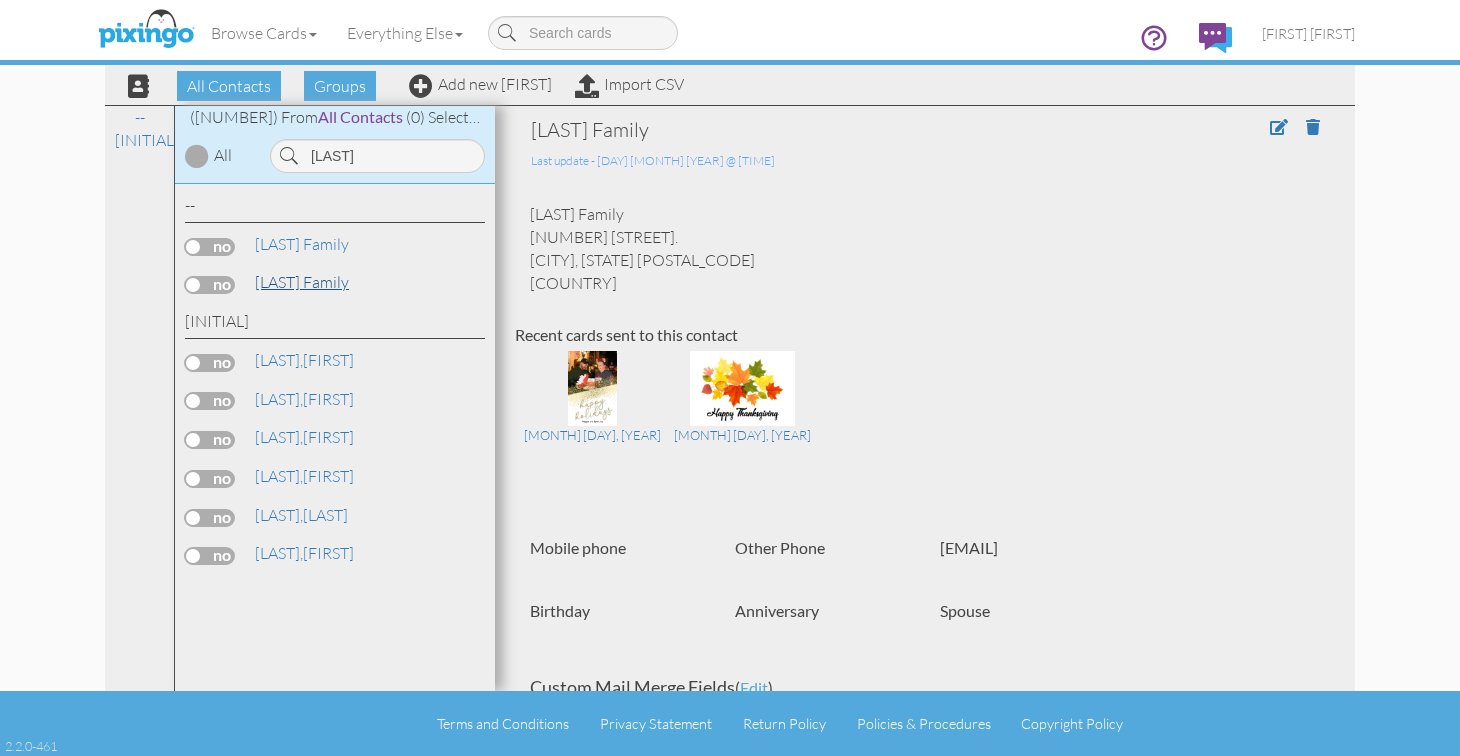 click on "[LAST] Family" at bounding box center (302, 282) 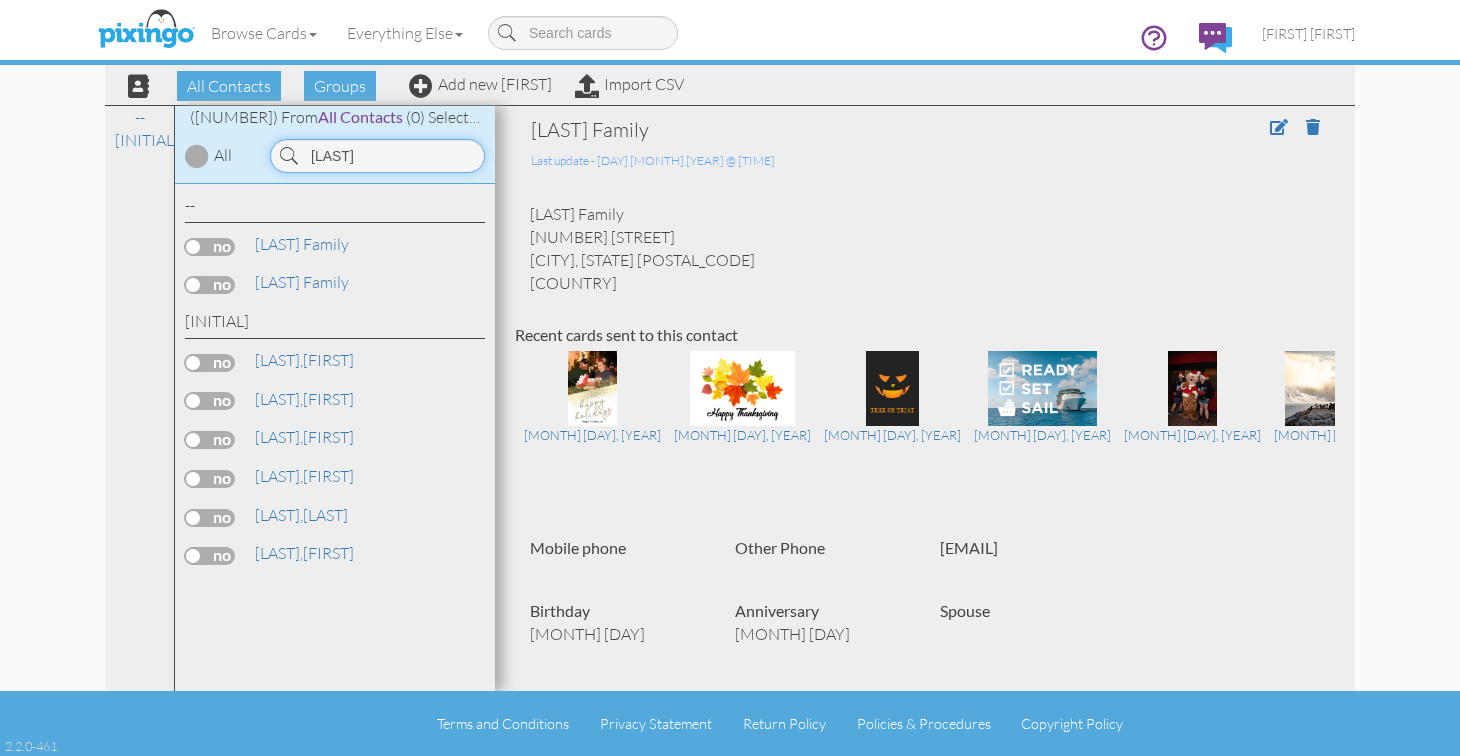 drag, startPoint x: 362, startPoint y: 158, endPoint x: 283, endPoint y: 158, distance: 79 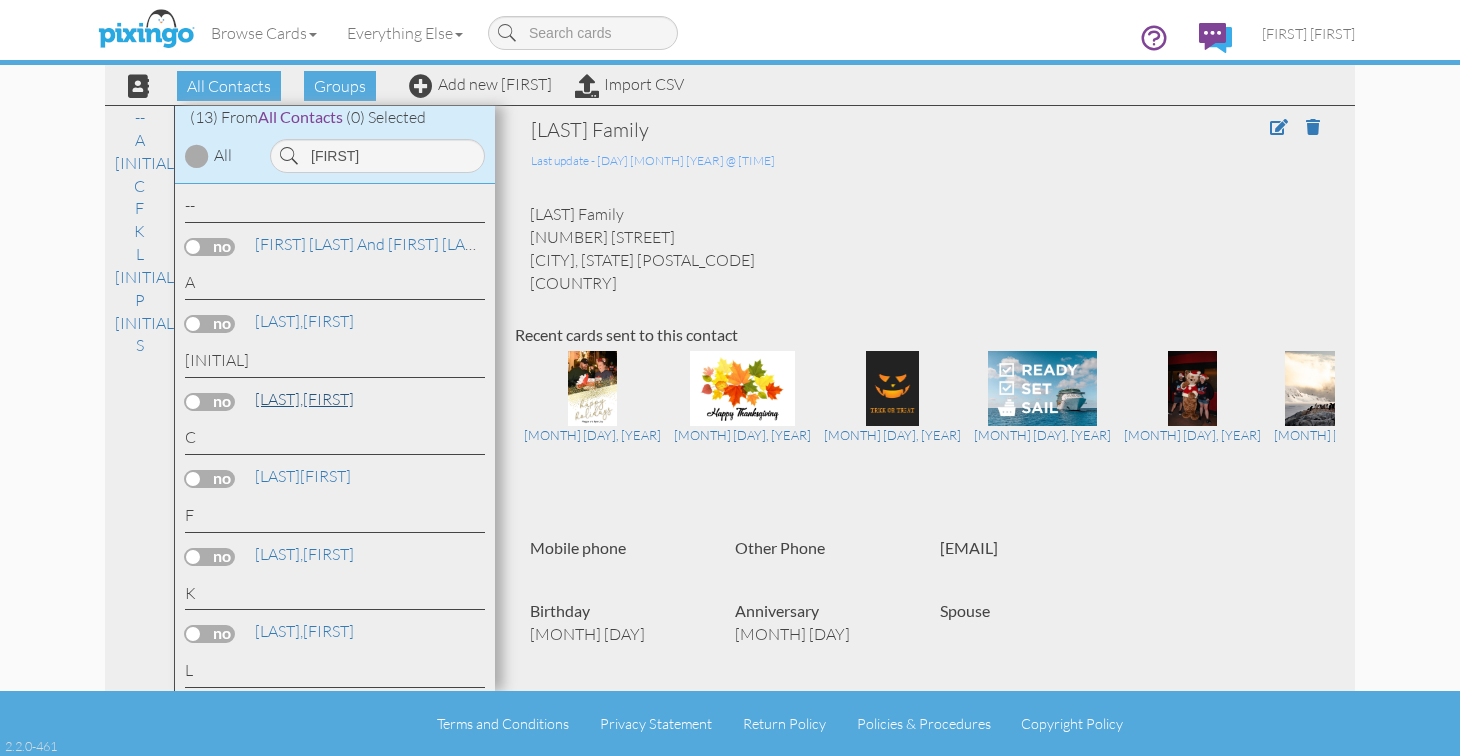 click on "[LAST],
[FIRST]" at bounding box center (304, 399) 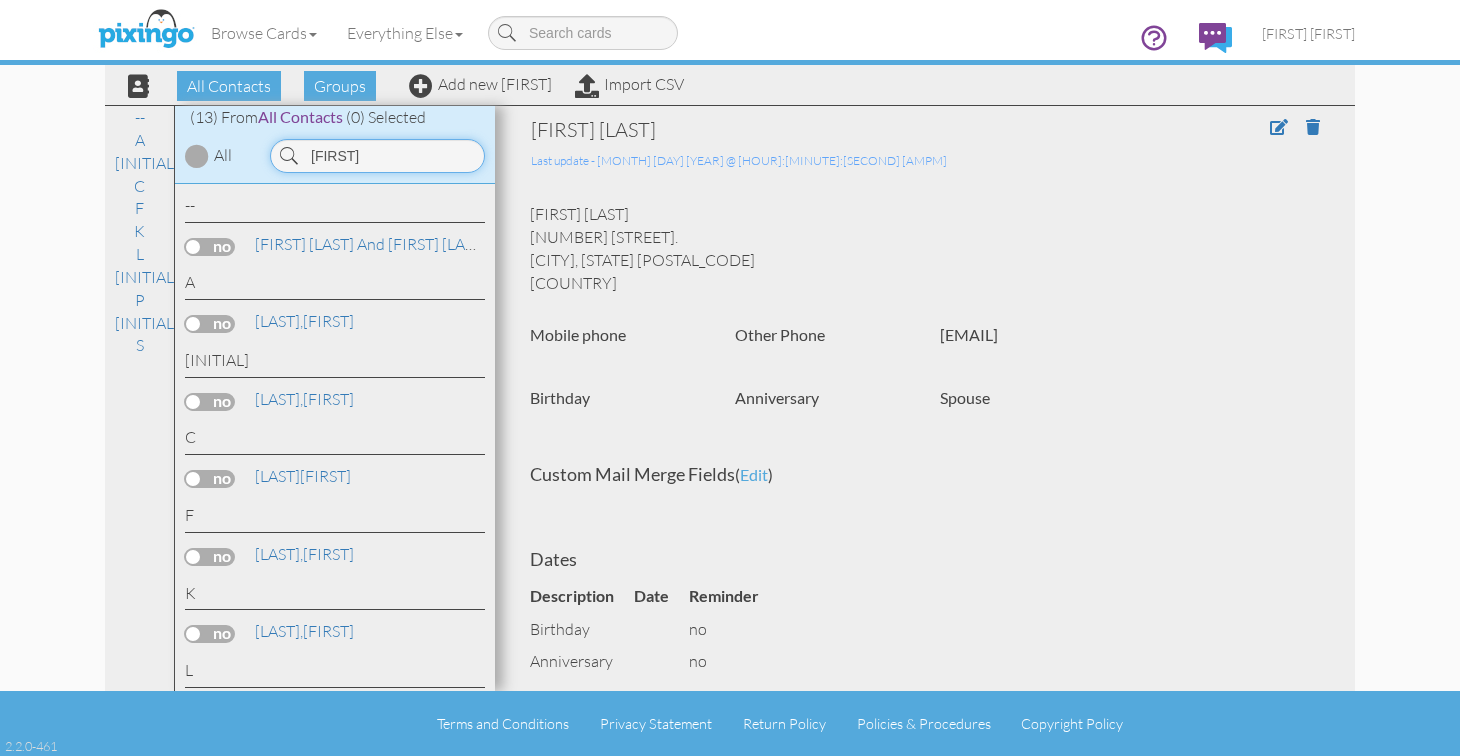 drag, startPoint x: 374, startPoint y: 157, endPoint x: 299, endPoint y: 149, distance: 75.42546 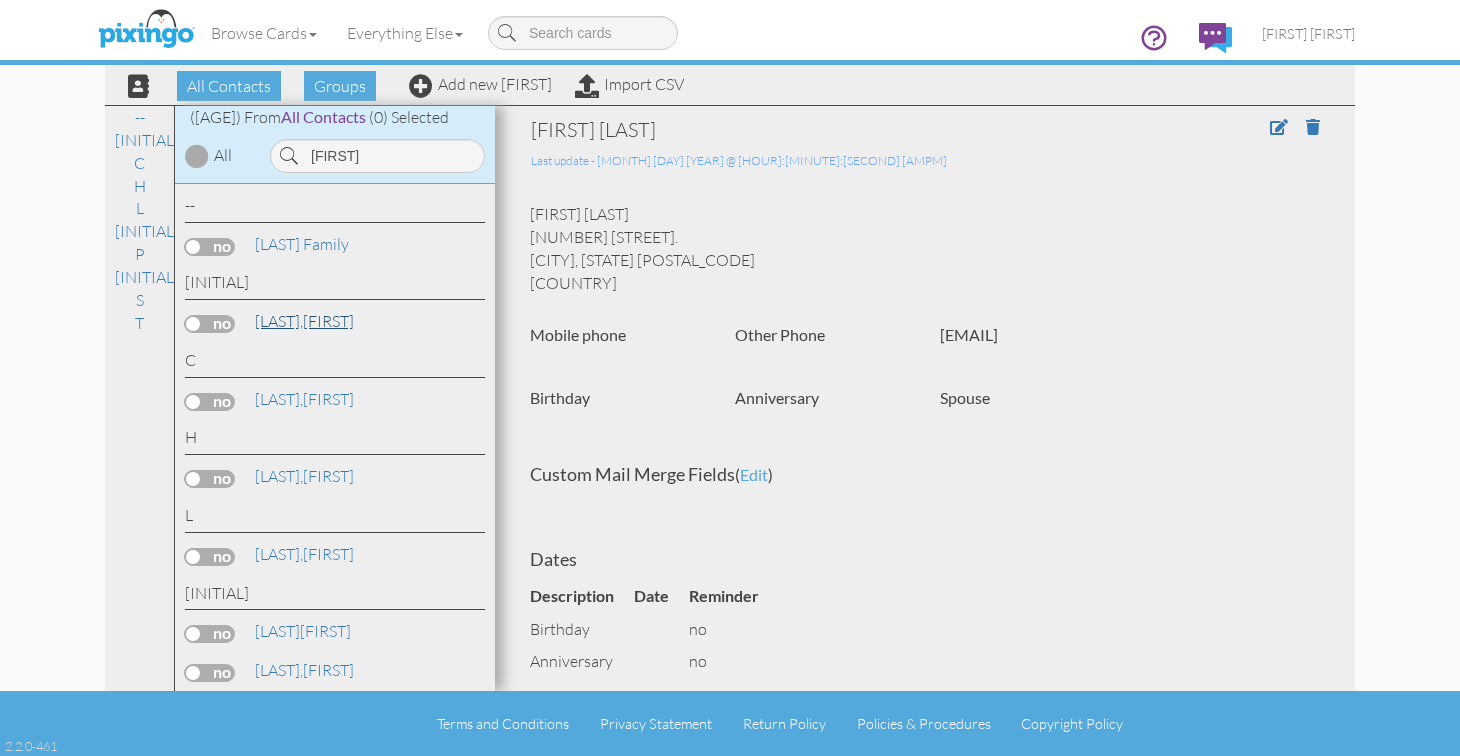 click on "[LAST],
[FIRST]" at bounding box center [304, 321] 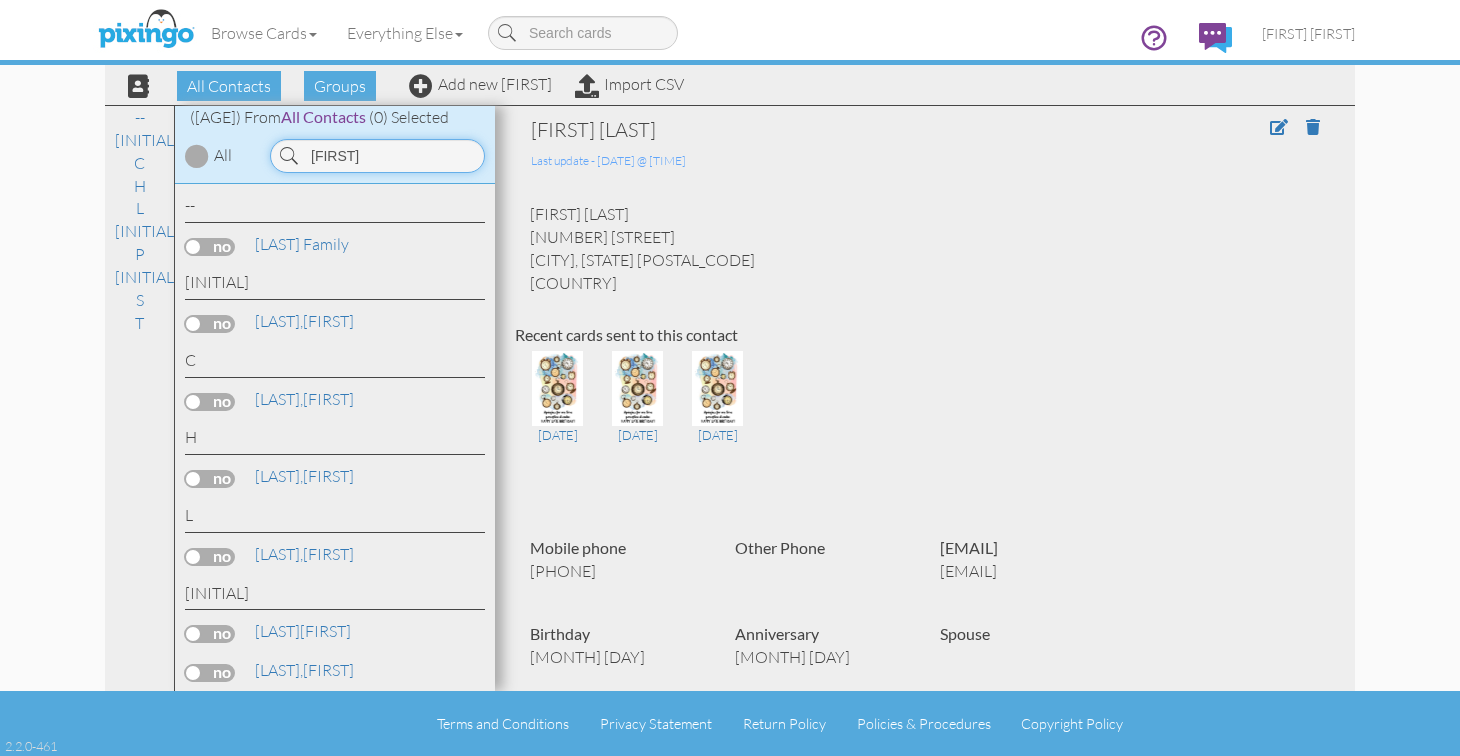 drag, startPoint x: 419, startPoint y: 154, endPoint x: 295, endPoint y: 135, distance: 125.4472 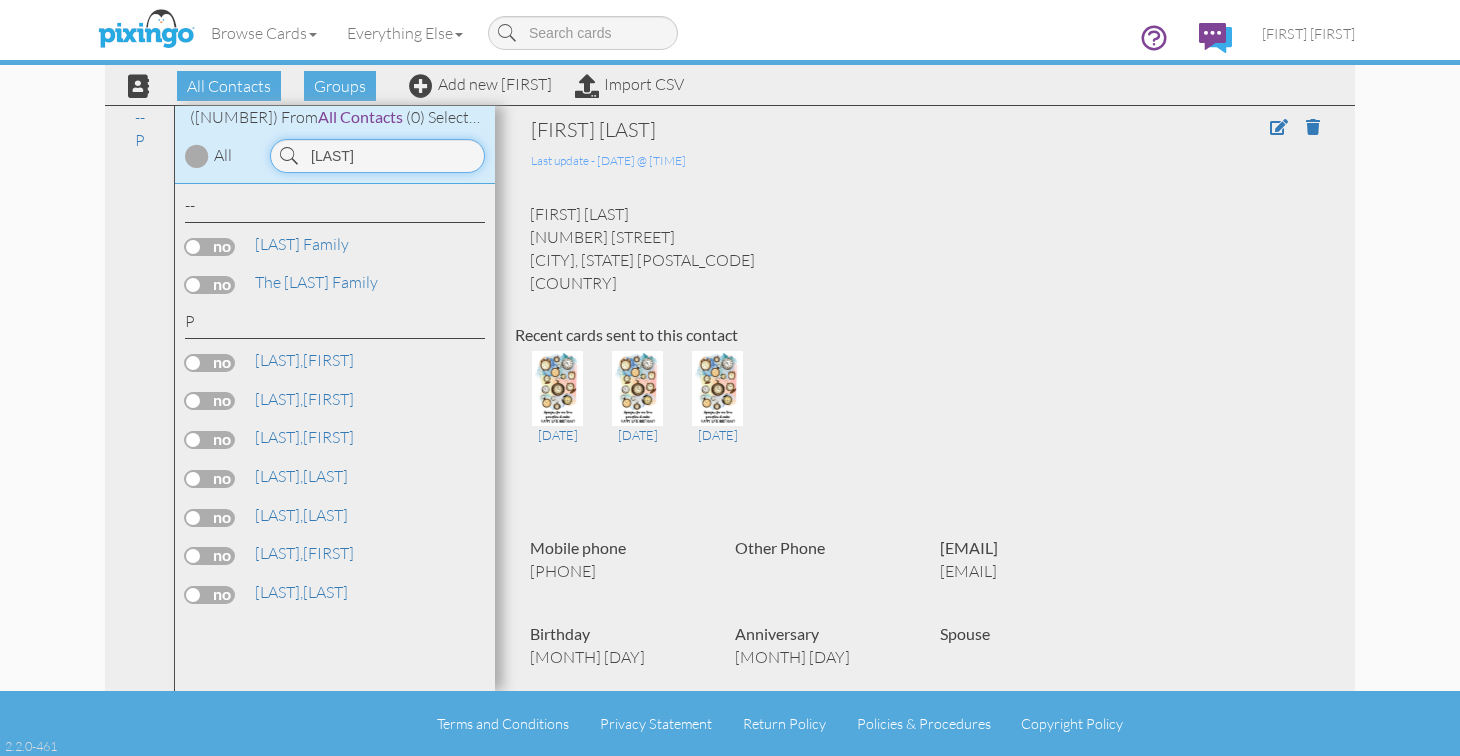 scroll, scrollTop: 0, scrollLeft: 0, axis: both 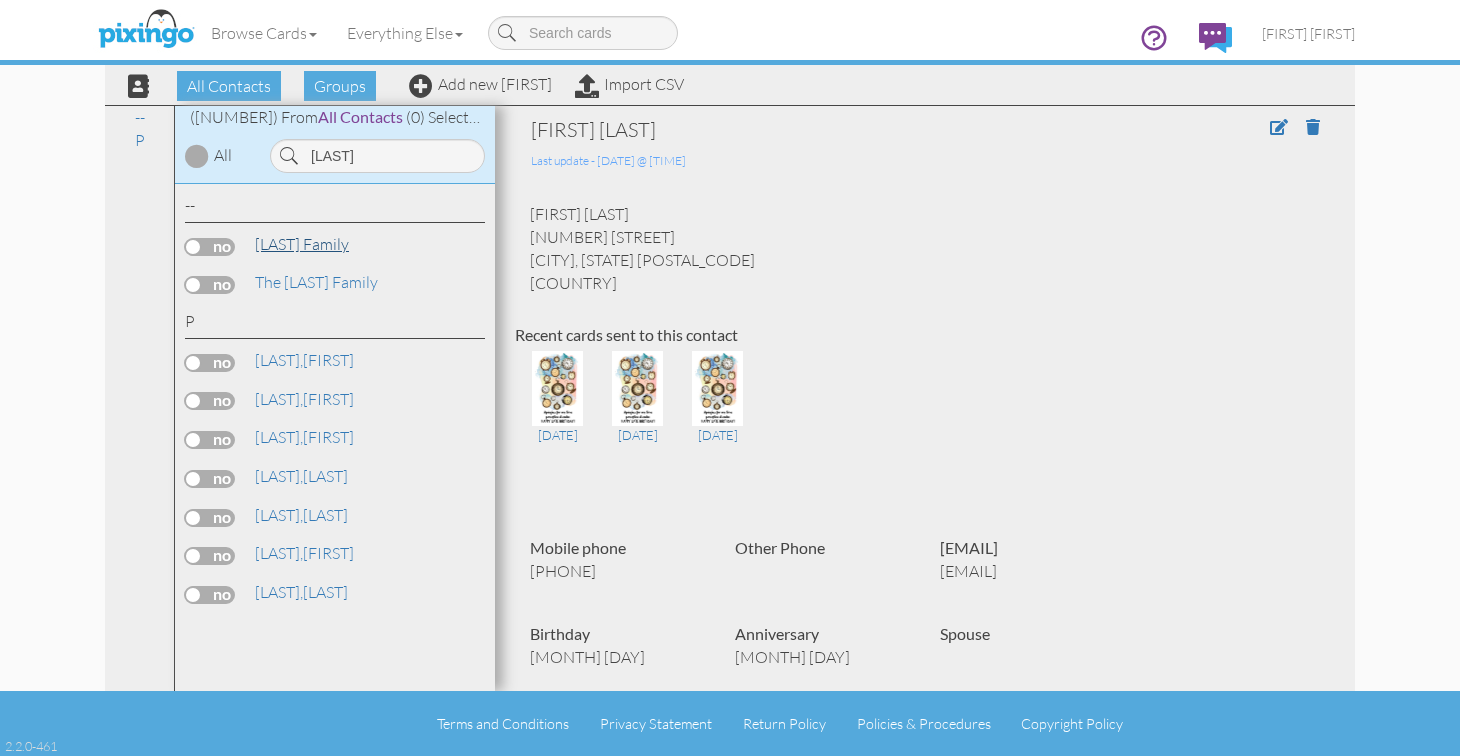 click on "[LAST] Family" at bounding box center [302, 244] 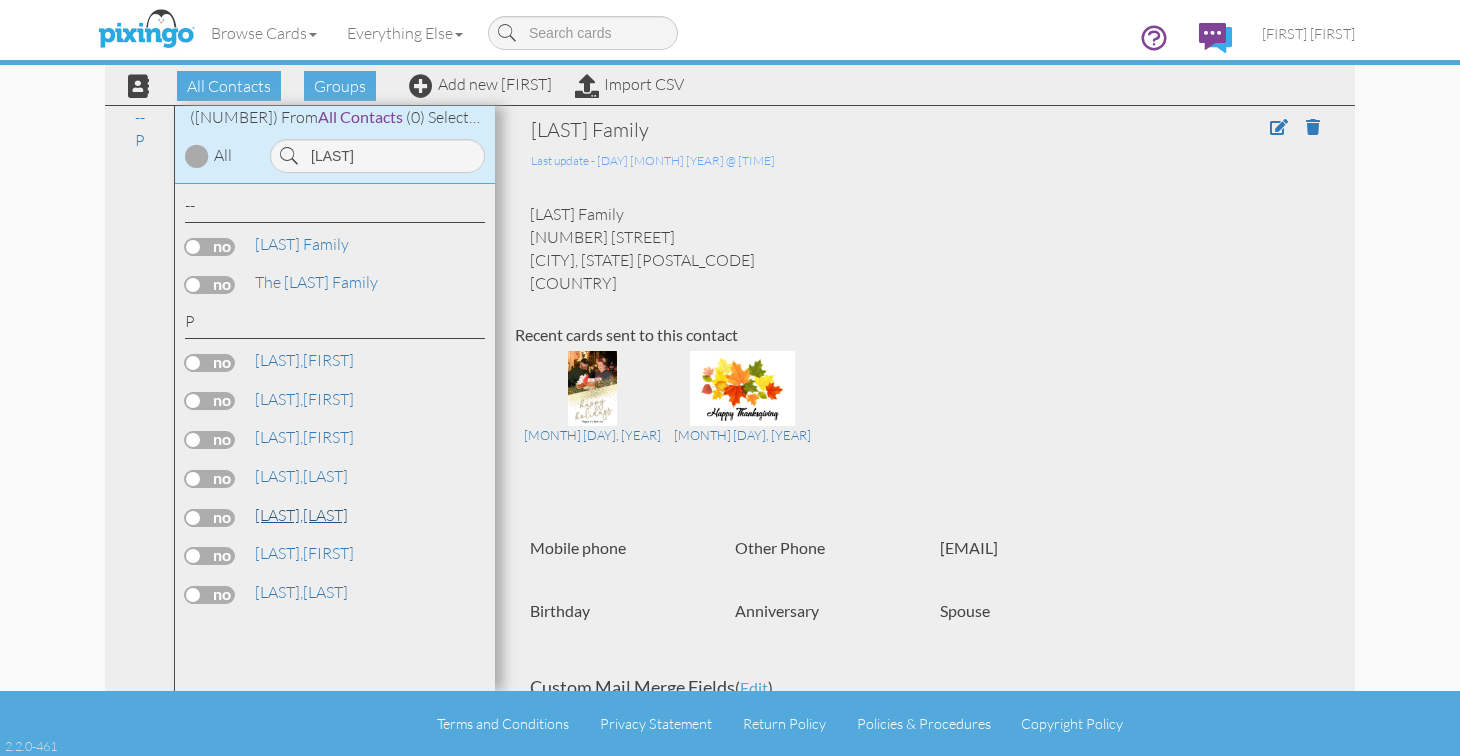 click on "[LAST],
[FIRST]" at bounding box center [301, 515] 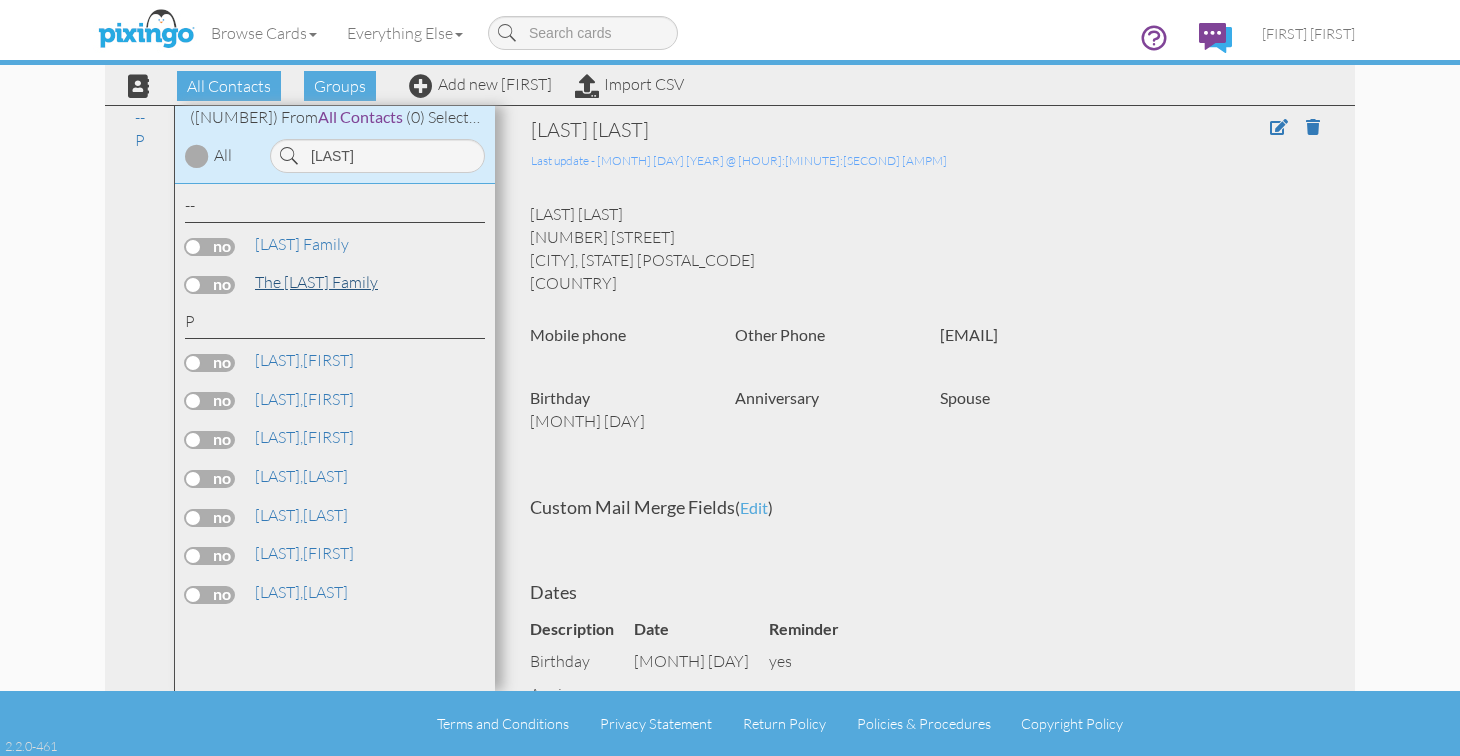 click on "The [LAST] Family" at bounding box center [316, 282] 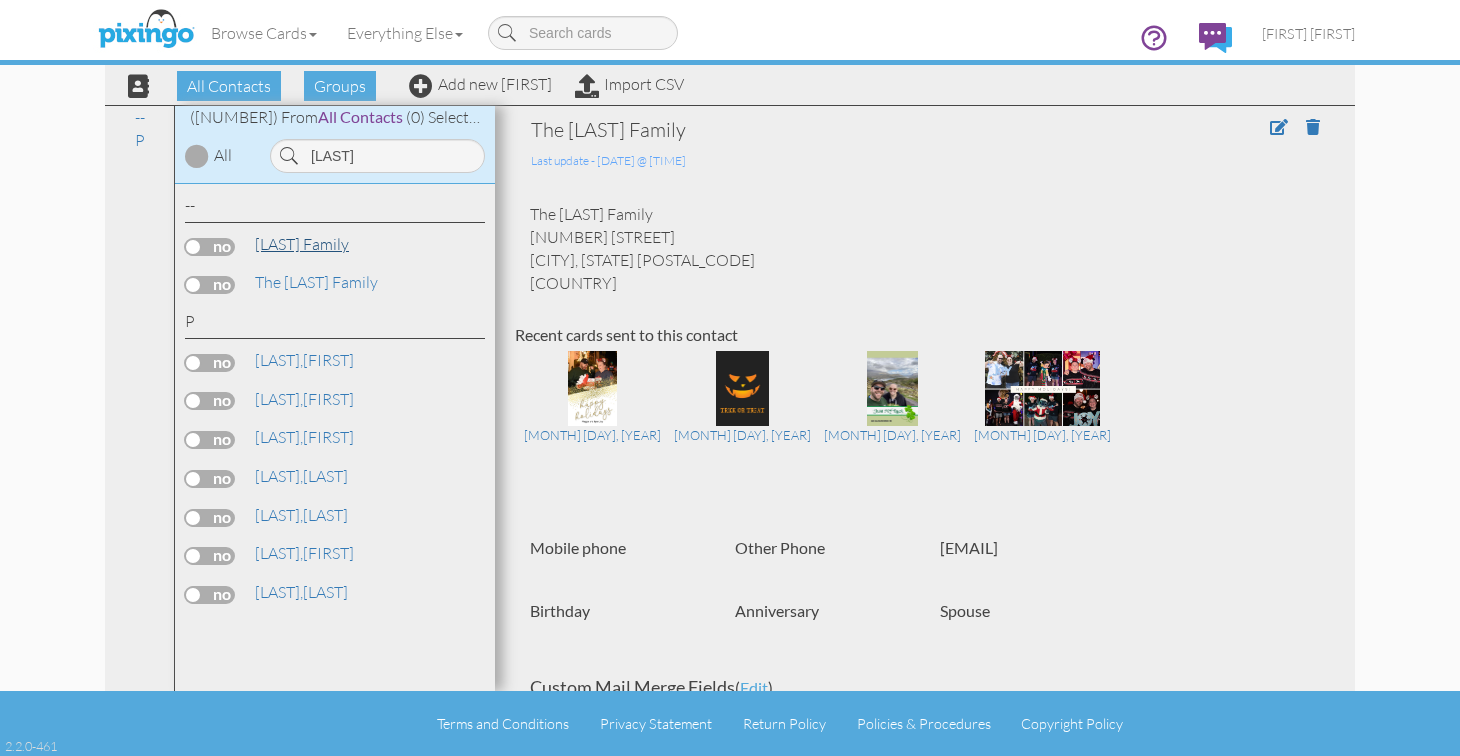 click on "[LAST] Family" at bounding box center [302, 244] 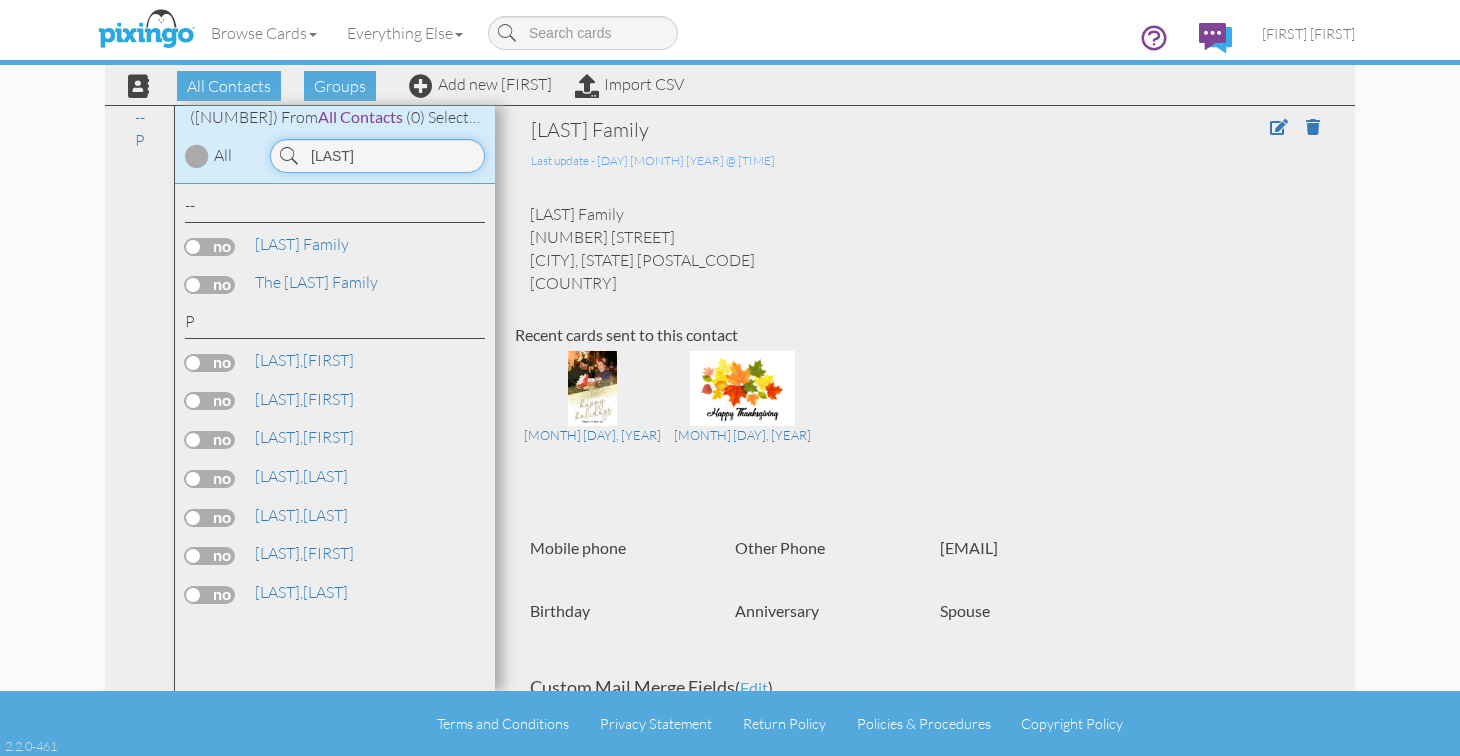 drag, startPoint x: 346, startPoint y: 150, endPoint x: 297, endPoint y: 150, distance: 49 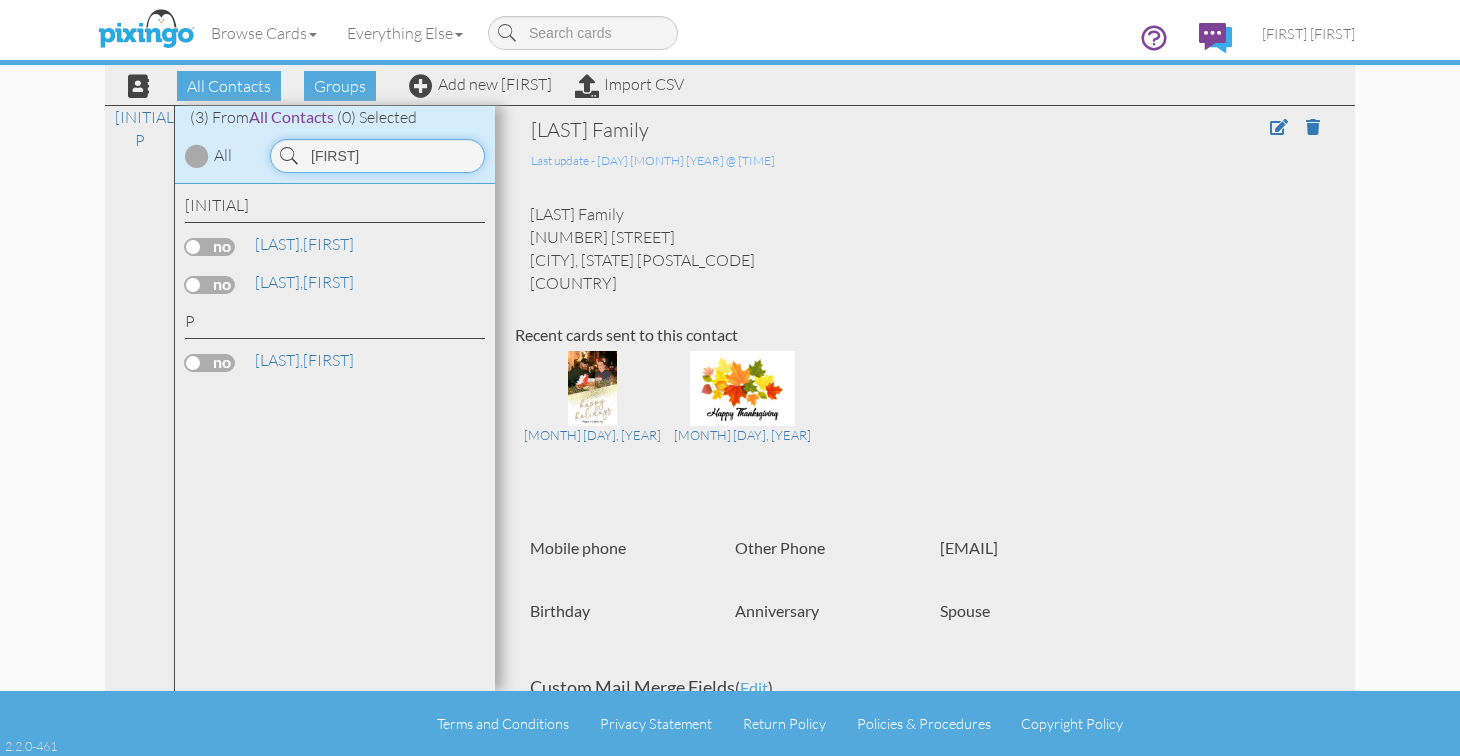 type on "[INITIAL]" 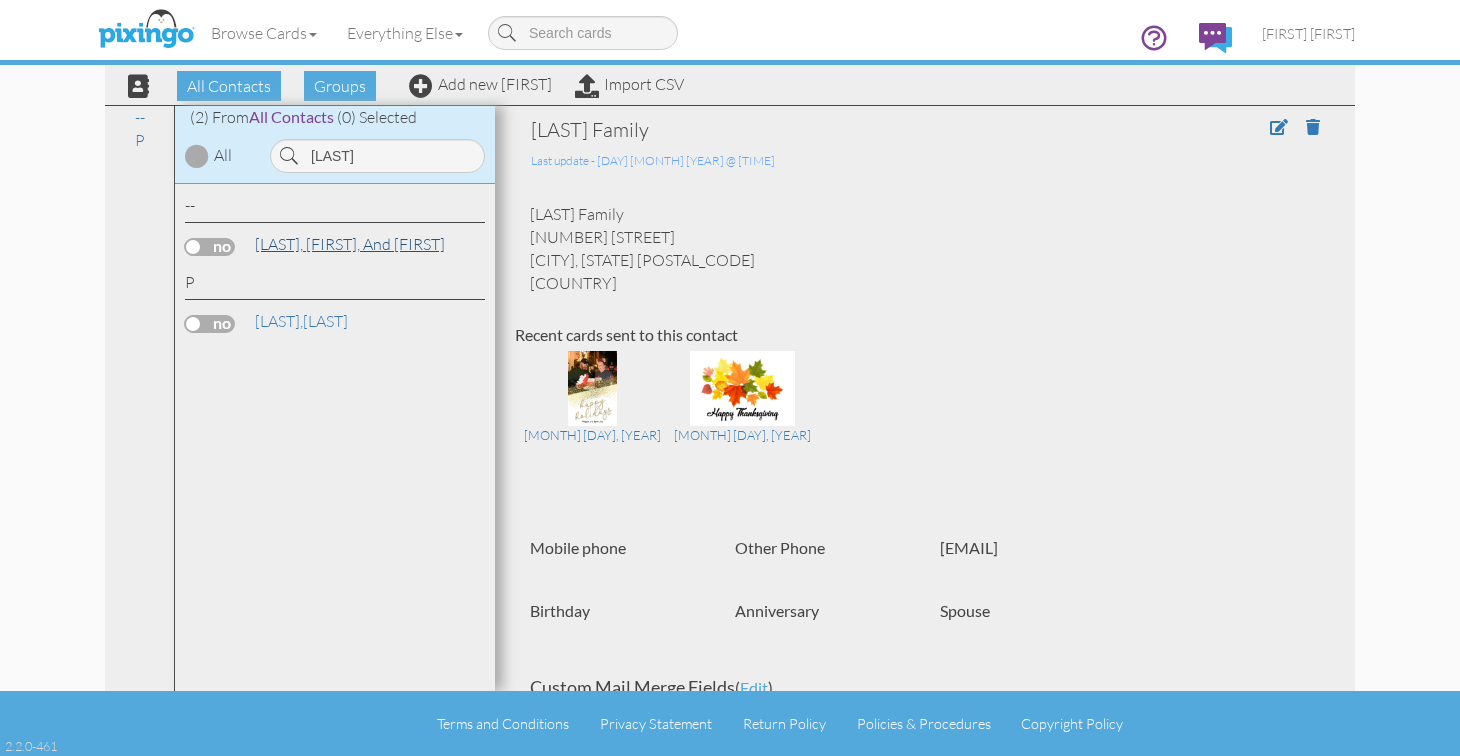click on "[LAST], [FIRST], and [FIRST]" at bounding box center (350, 244) 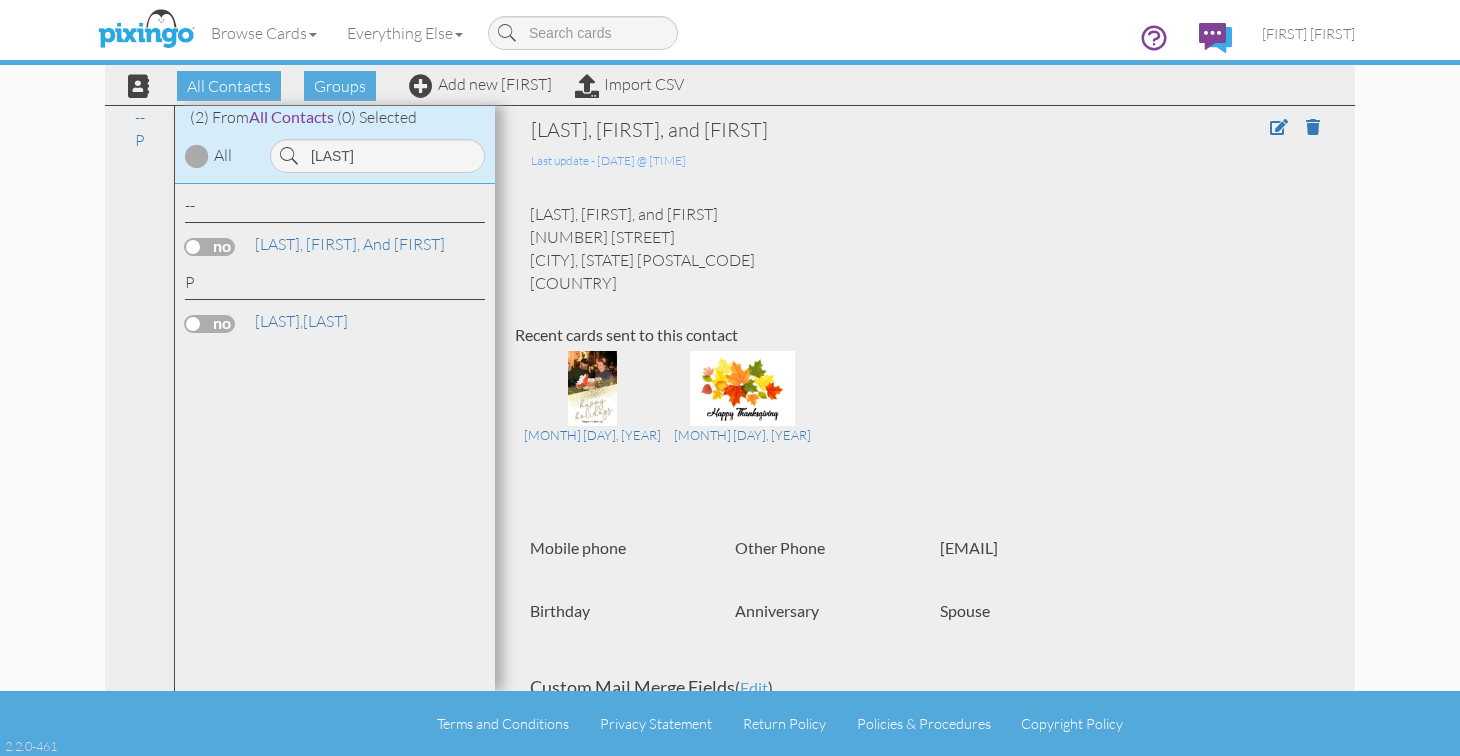 scroll, scrollTop: 0, scrollLeft: 0, axis: both 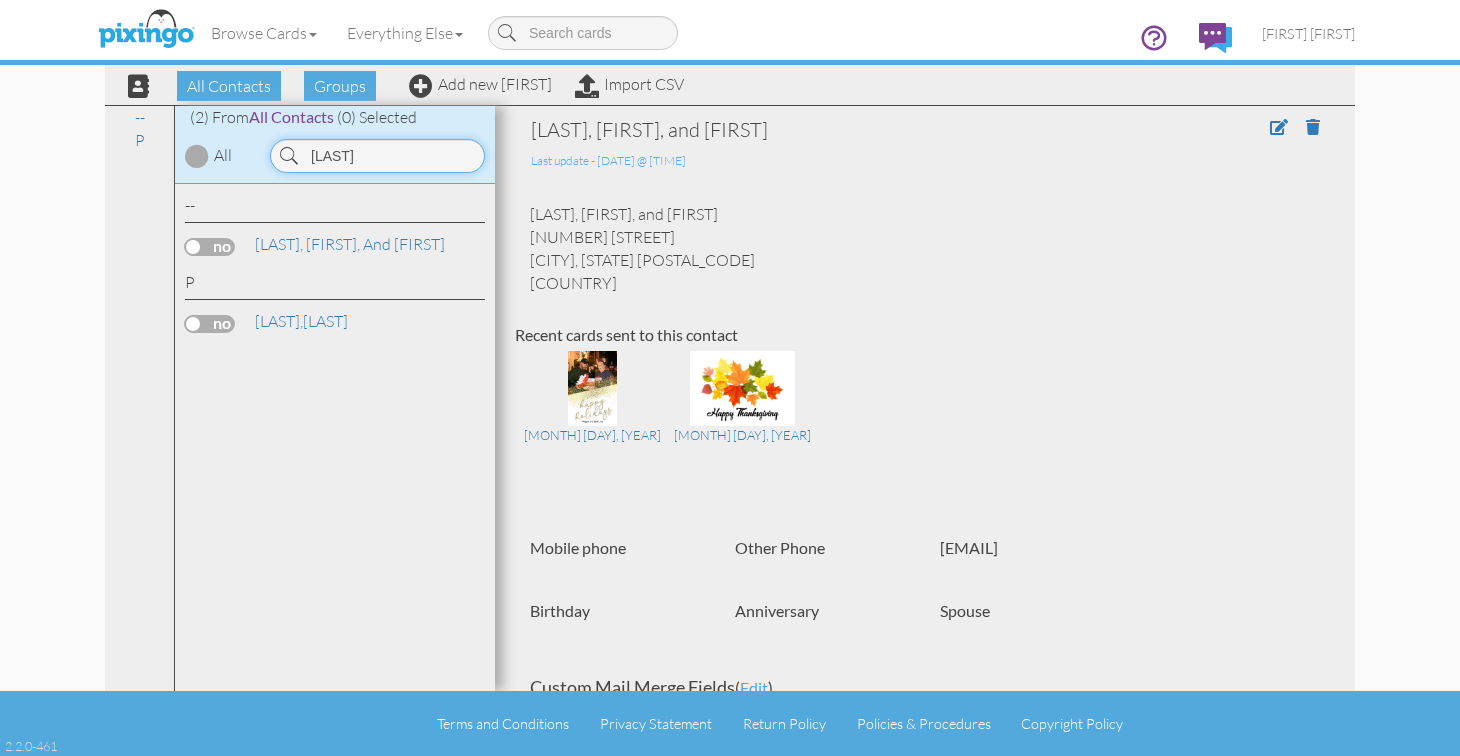 drag, startPoint x: 381, startPoint y: 159, endPoint x: 292, endPoint y: 143, distance: 90.426765 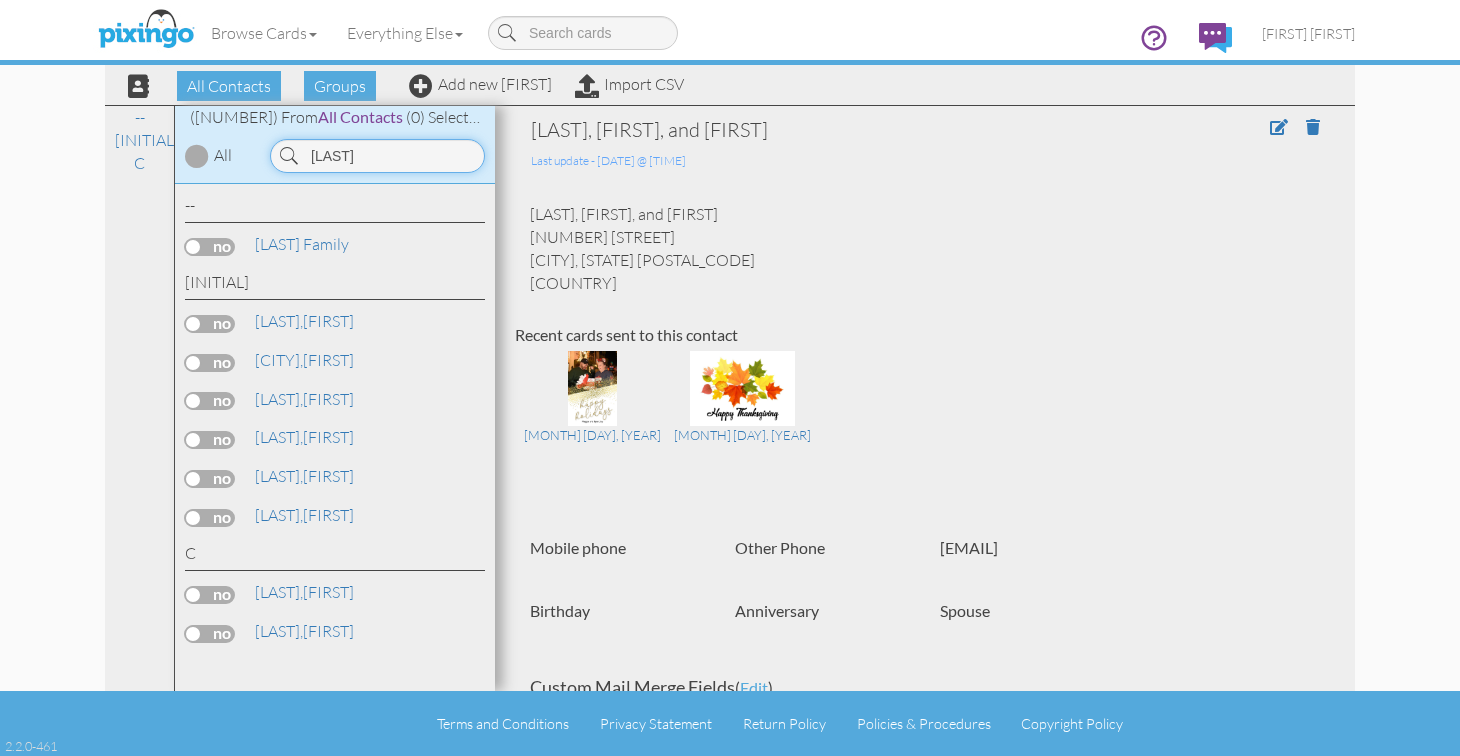 drag, startPoint x: 1124, startPoint y: 642, endPoint x: 264, endPoint y: 136, distance: 997.8156 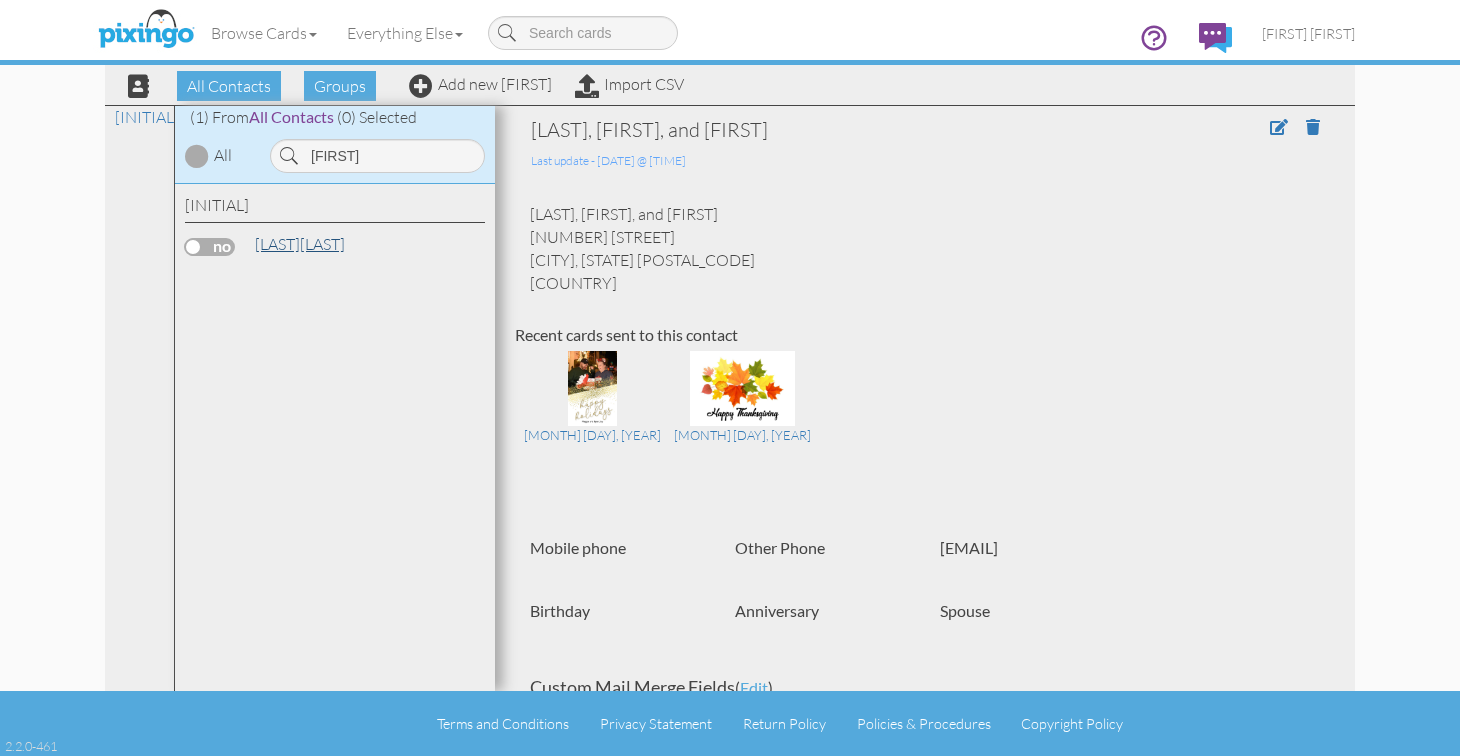 click on "[LAST]" at bounding box center (277, 244) 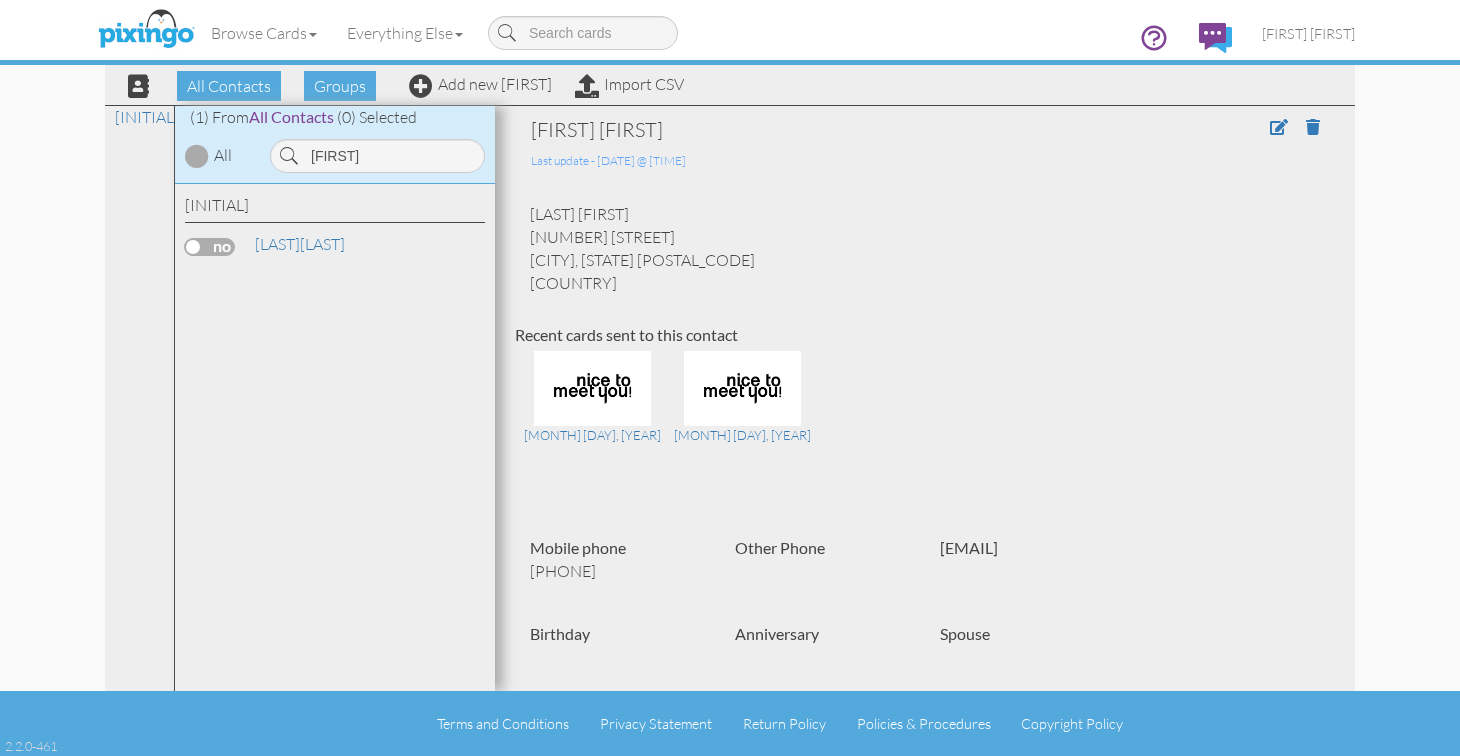 scroll, scrollTop: 0, scrollLeft: 0, axis: both 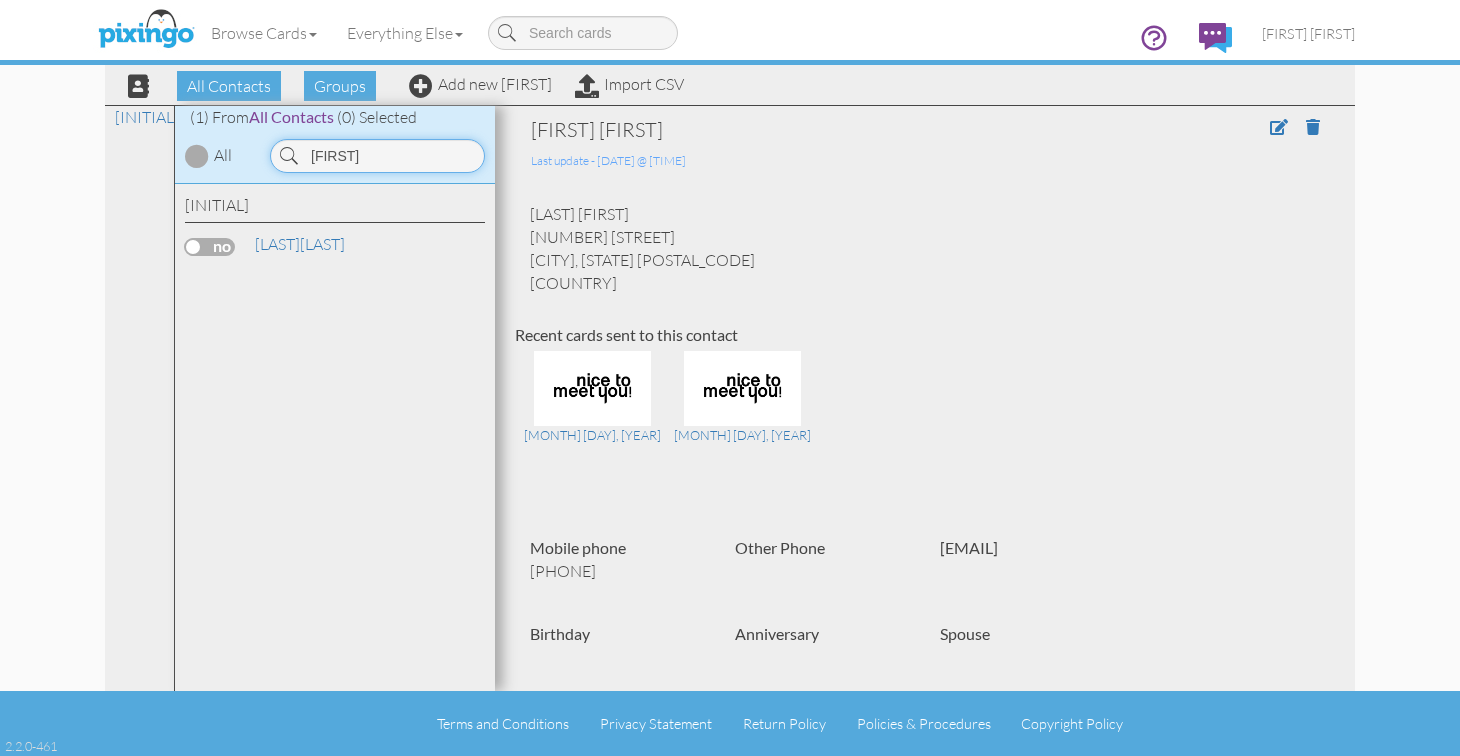 drag, startPoint x: 395, startPoint y: 157, endPoint x: 328, endPoint y: 154, distance: 67.06713 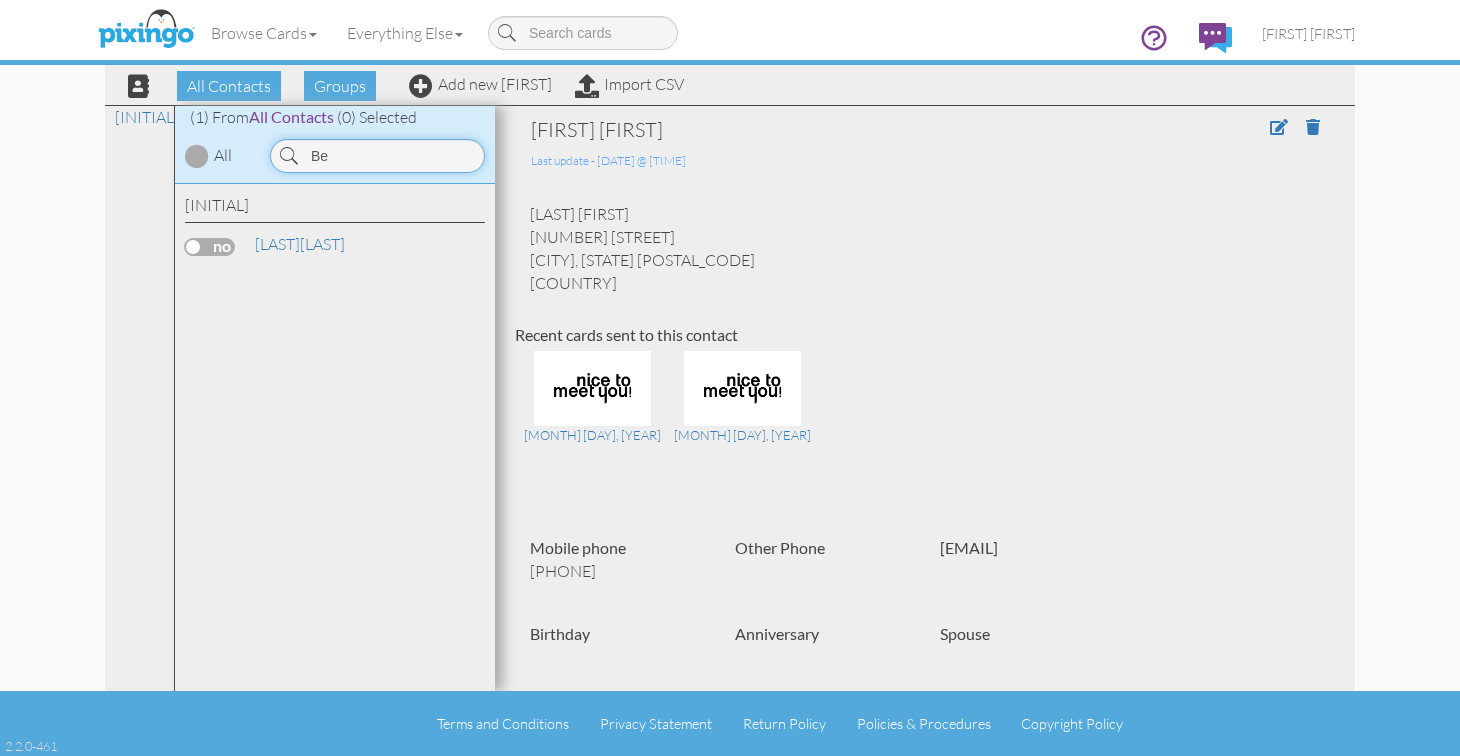 type on "[INITIAL]" 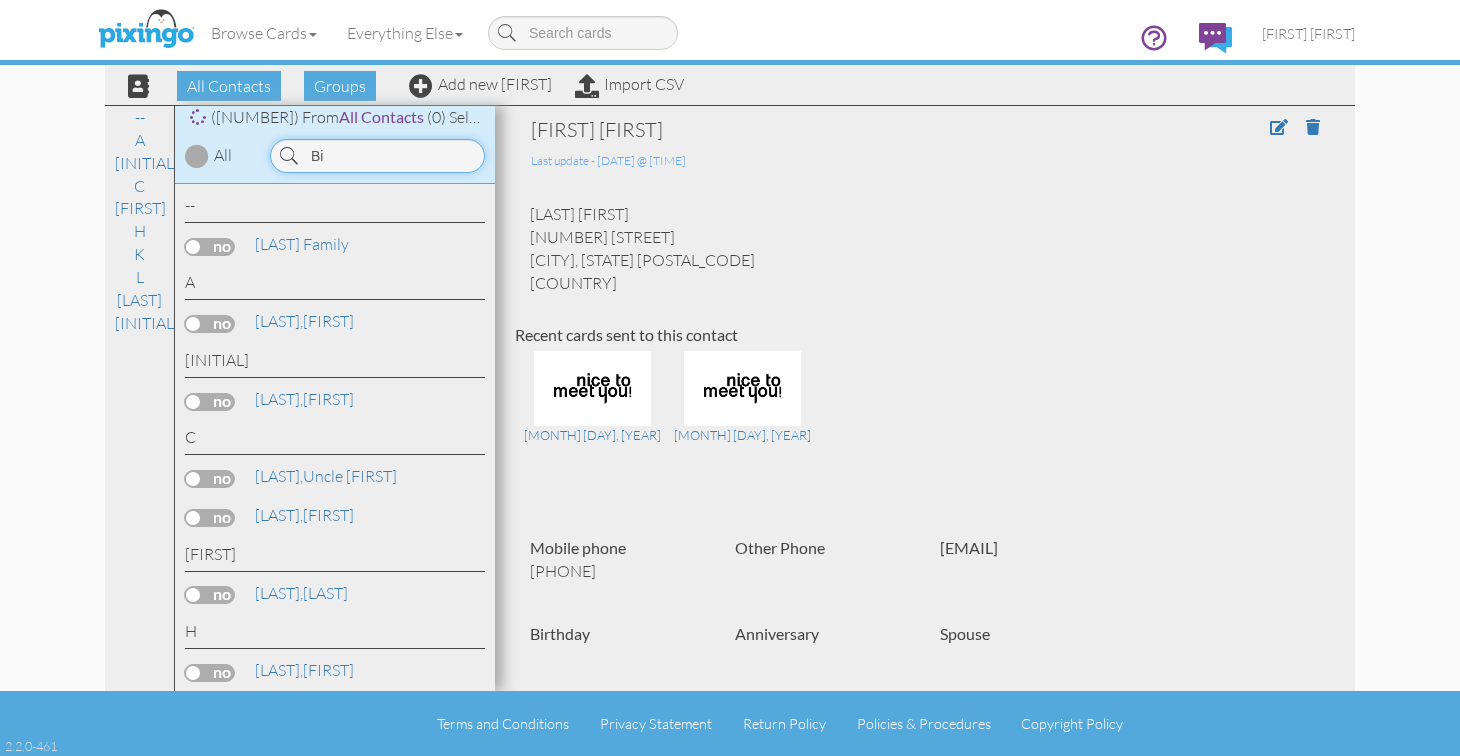 type on "[INITIAL]" 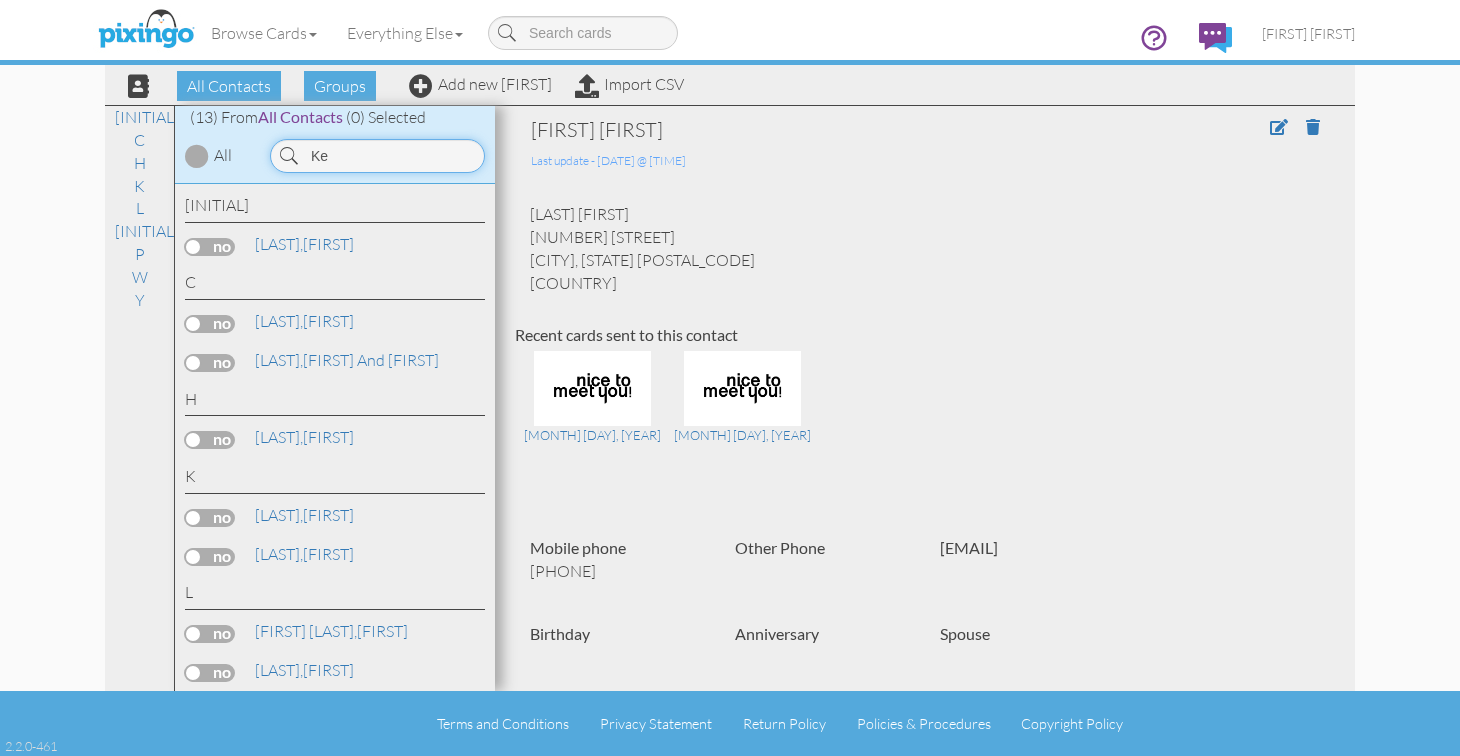 type on "K" 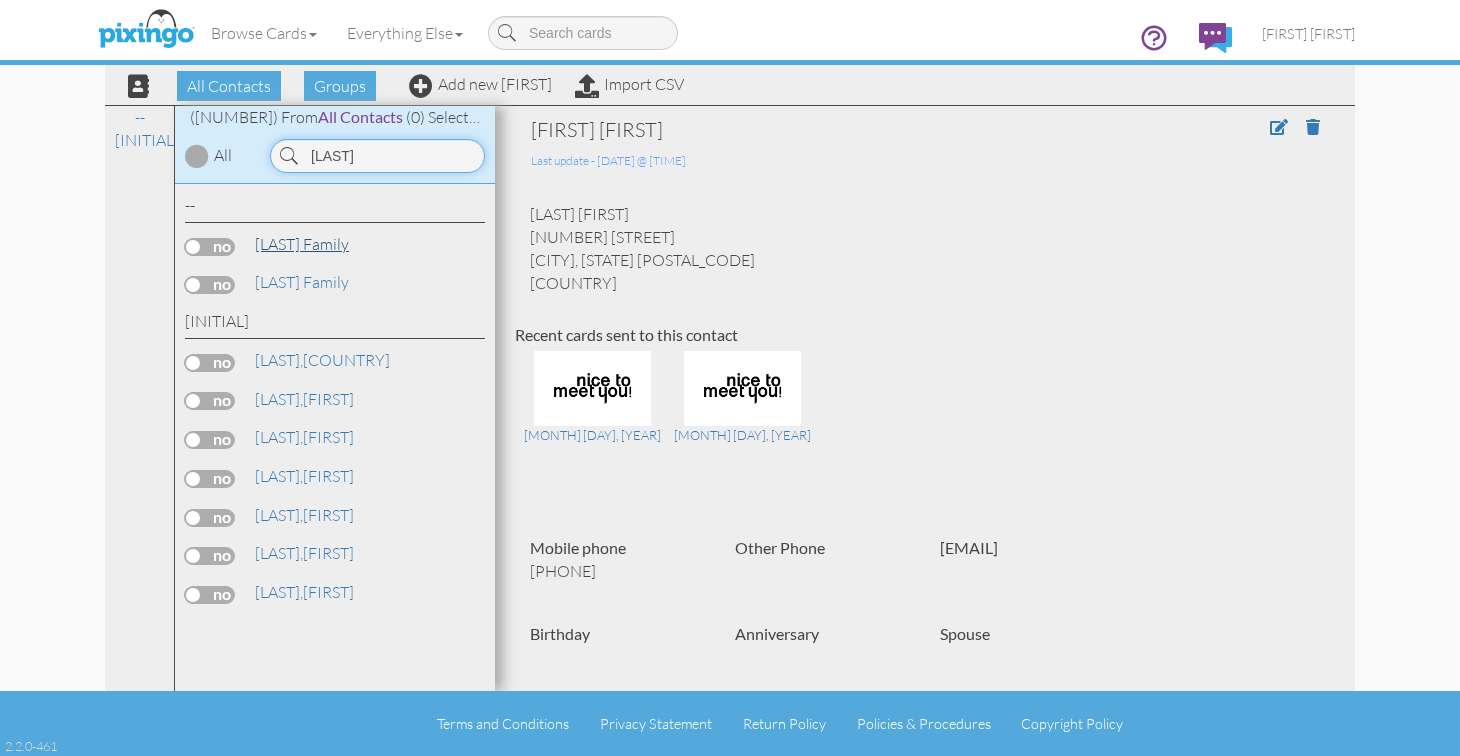 type on "[LAST]" 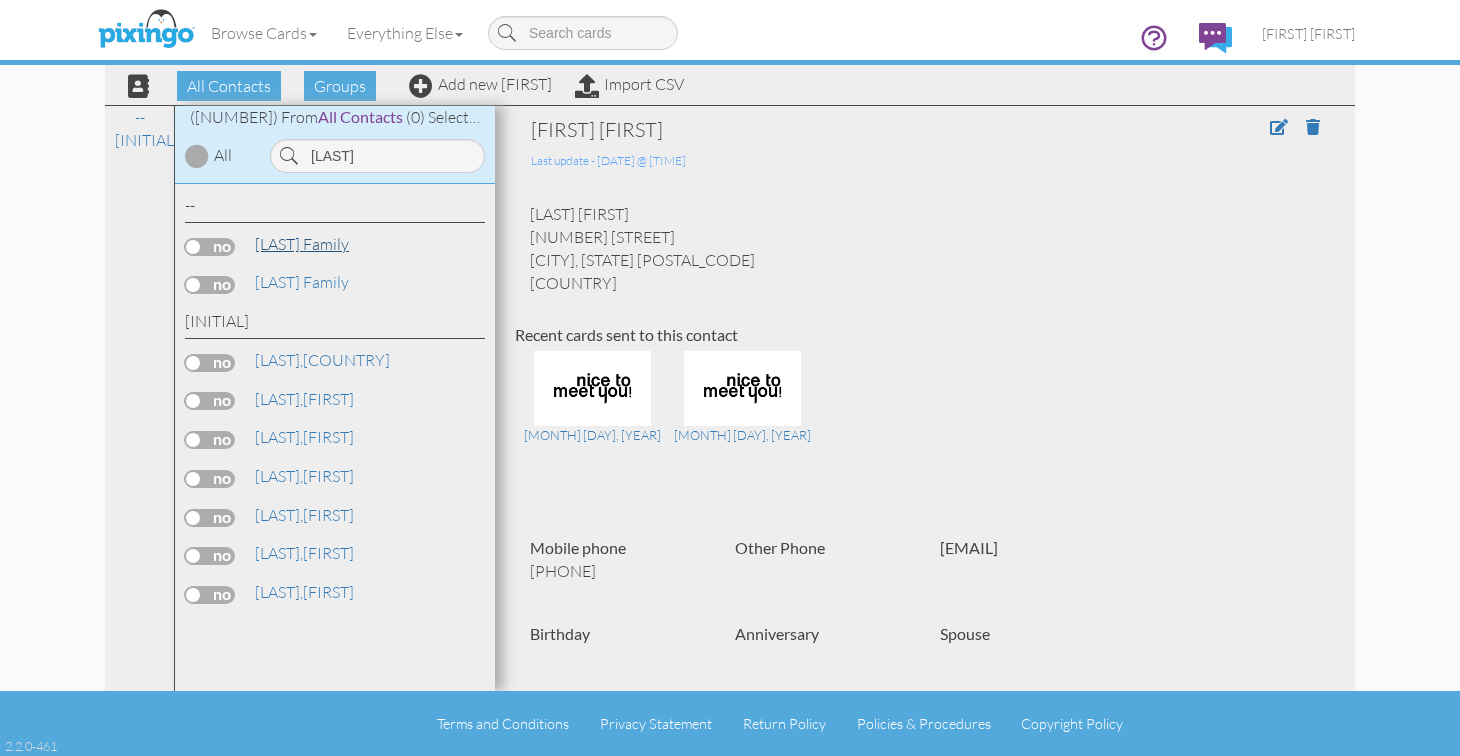 click on "[LAST] Family" at bounding box center [302, 244] 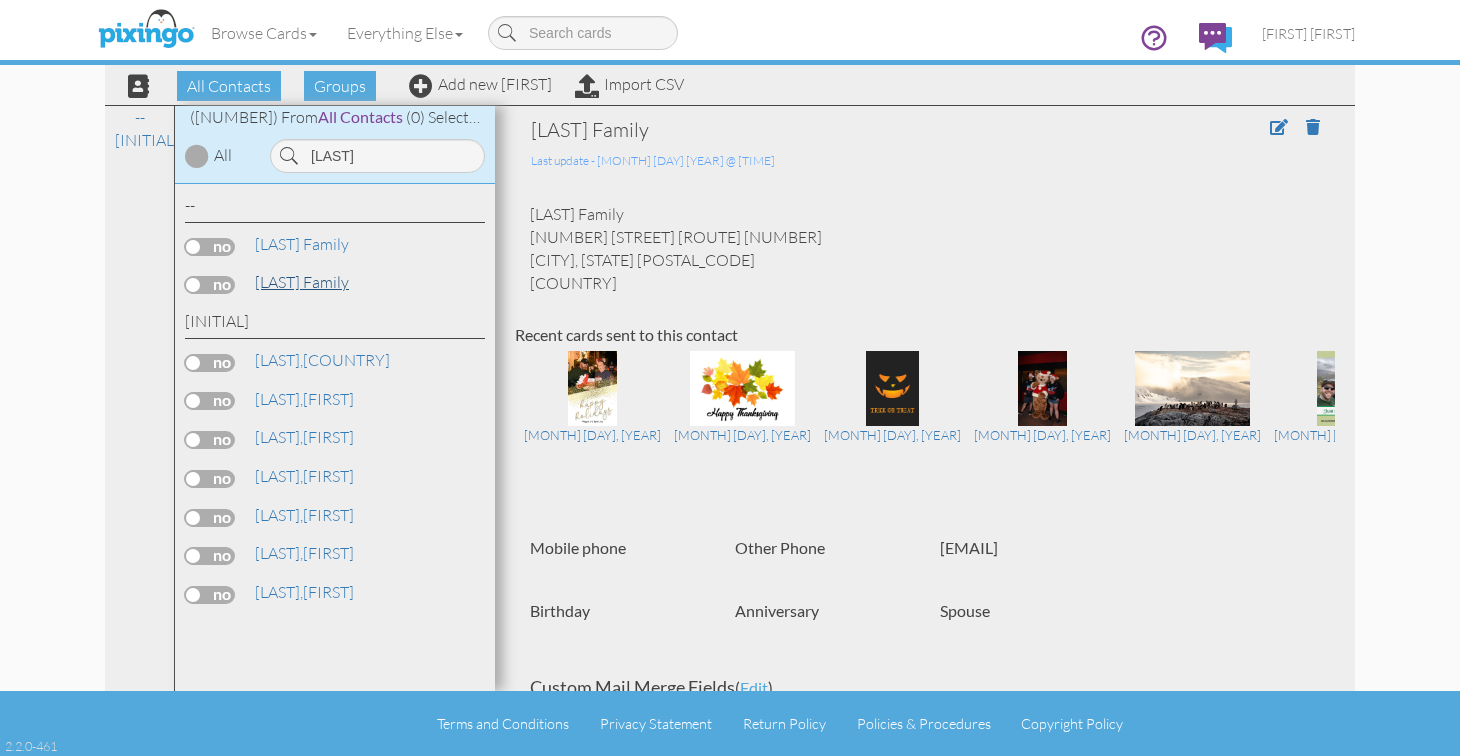 click on "[LAST] Family" at bounding box center (302, 282) 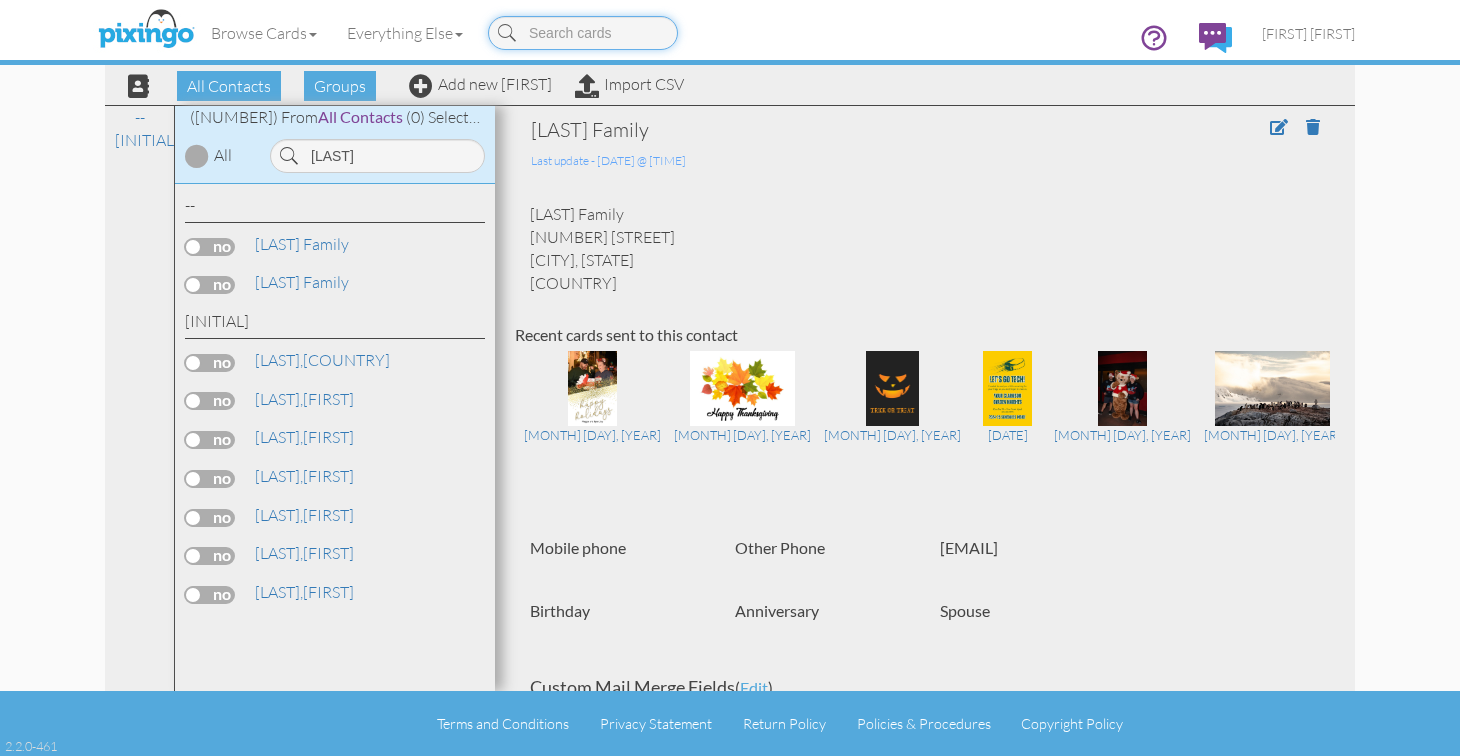 click at bounding box center (583, 33) 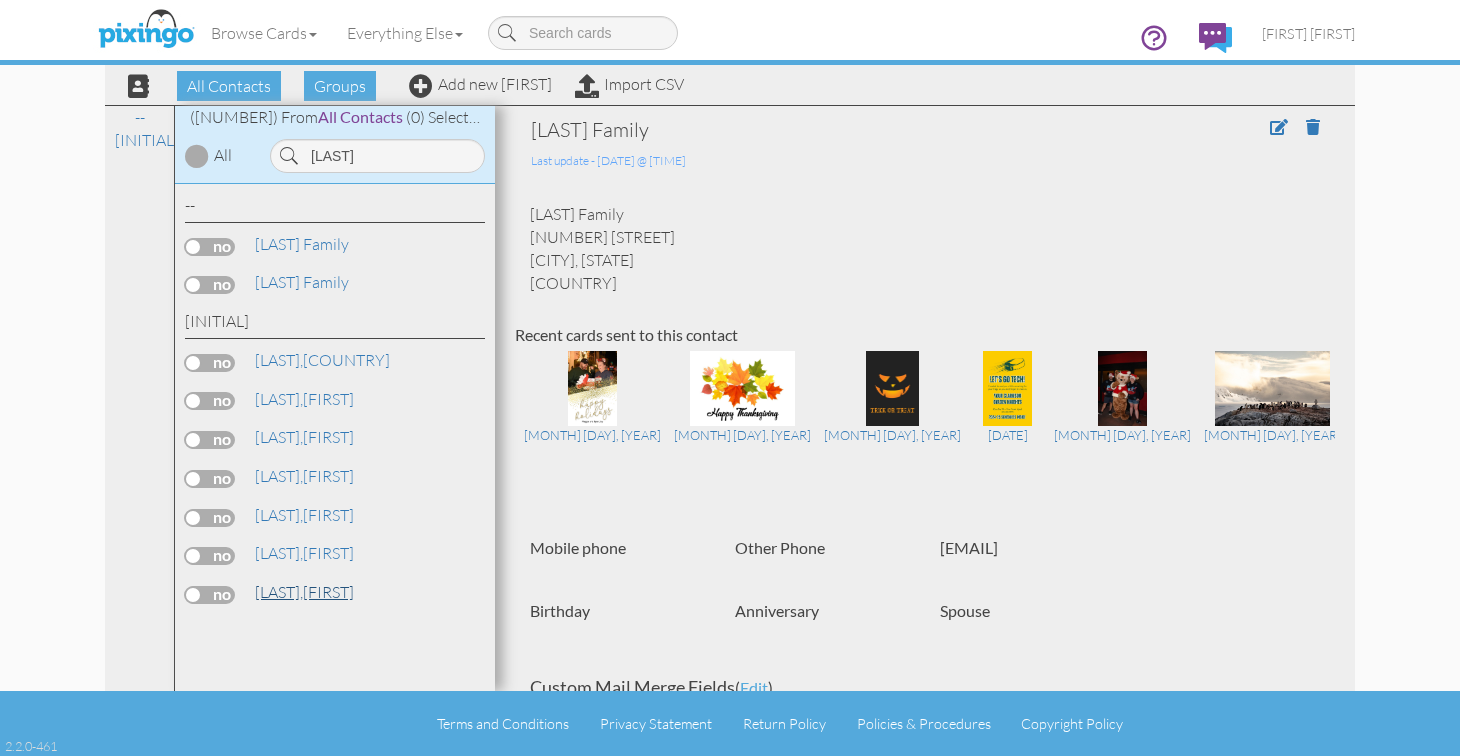 click on "[LAST]," at bounding box center (279, 592) 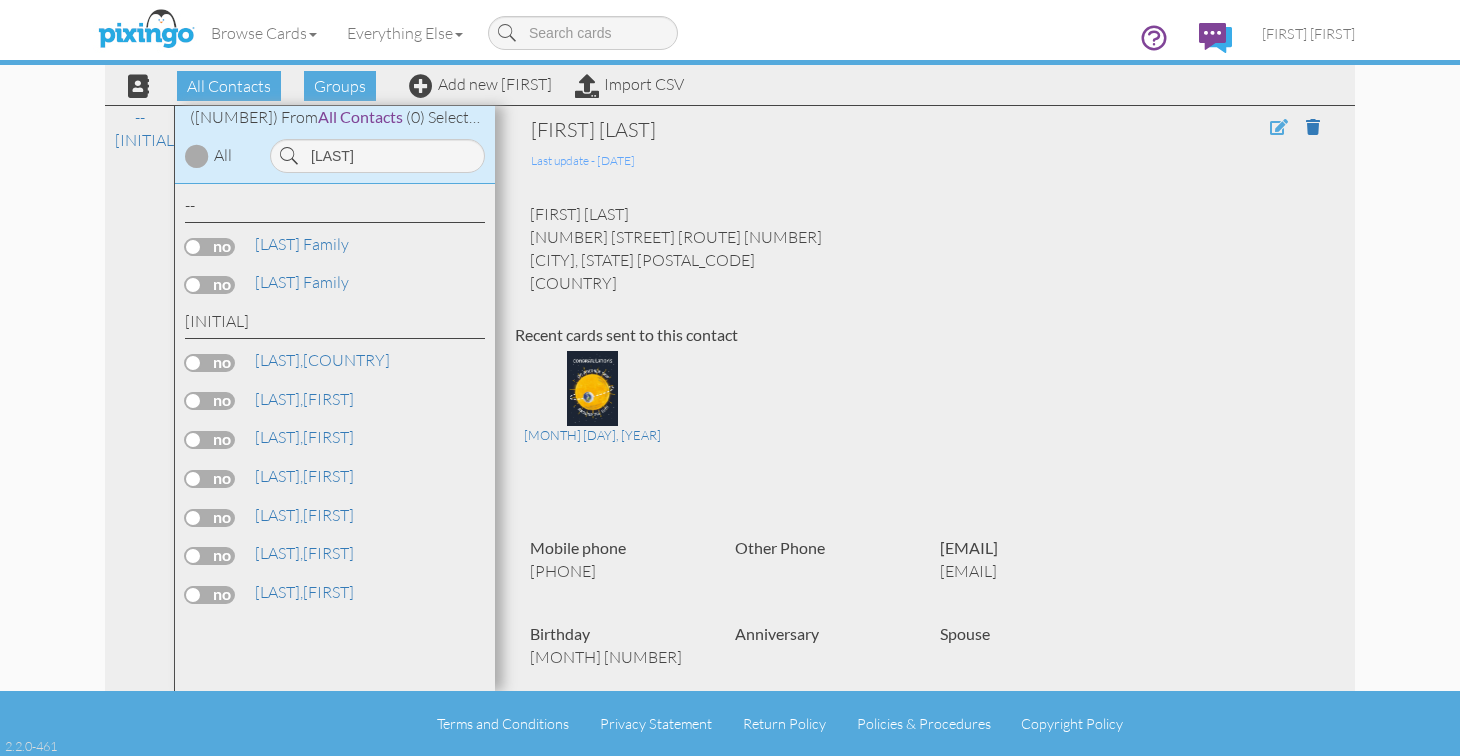 click at bounding box center [1279, 127] 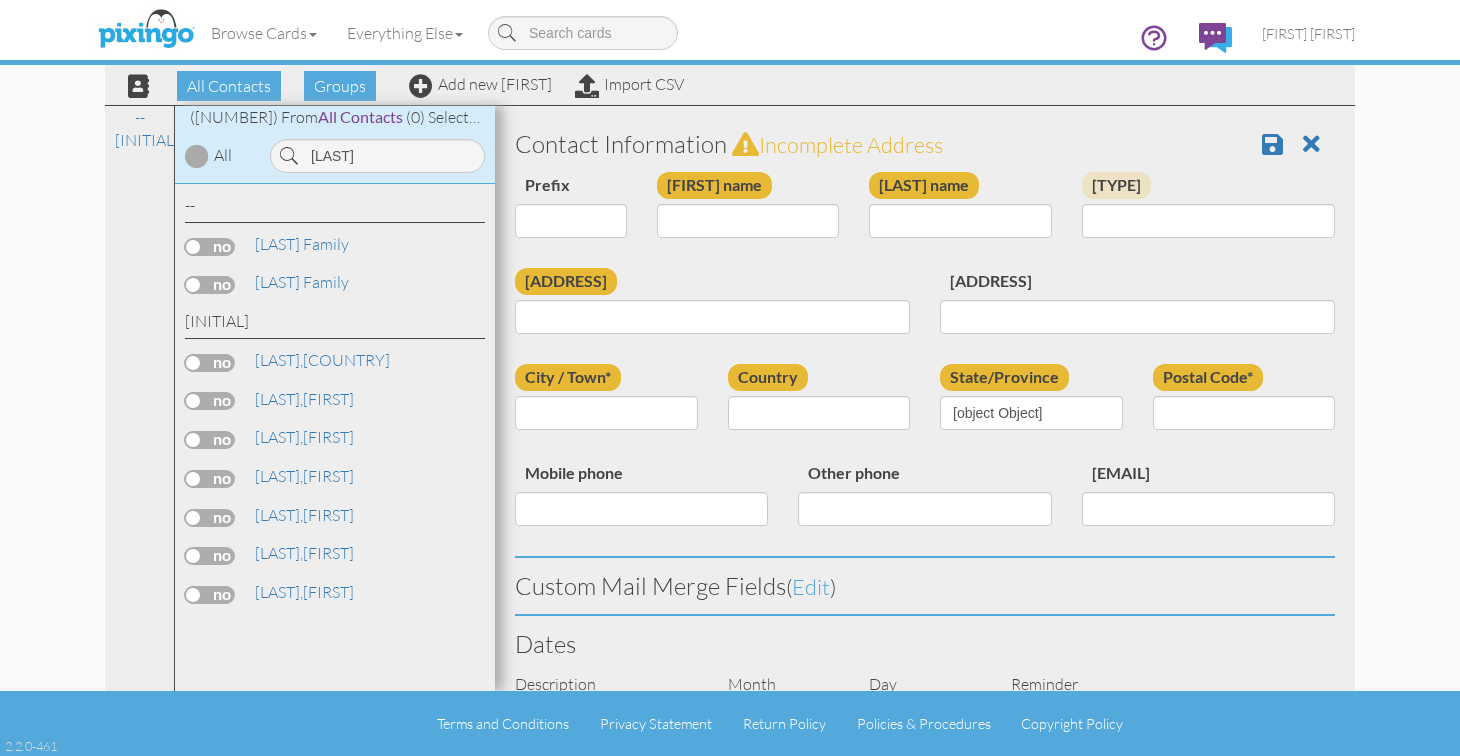 type on "[FIRST]" 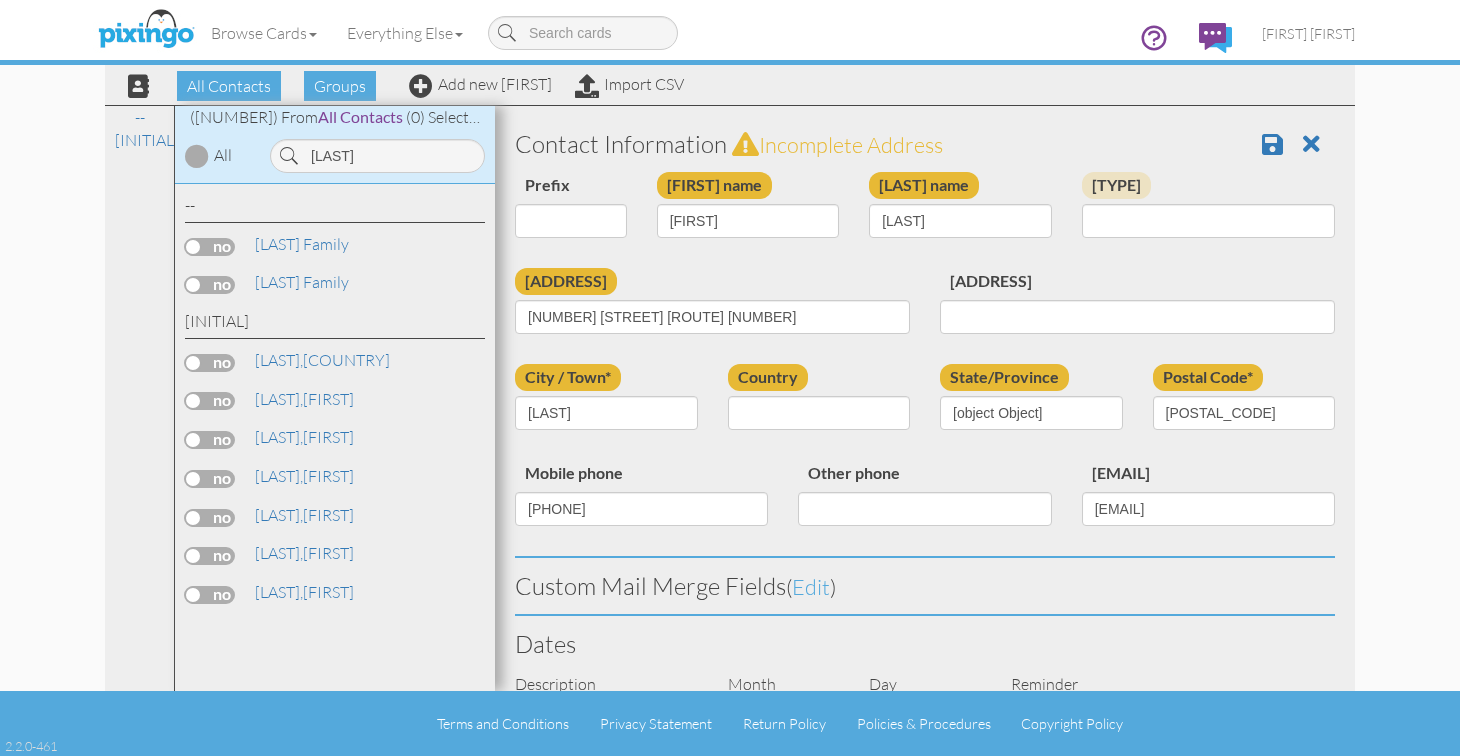 select on "object:26049" 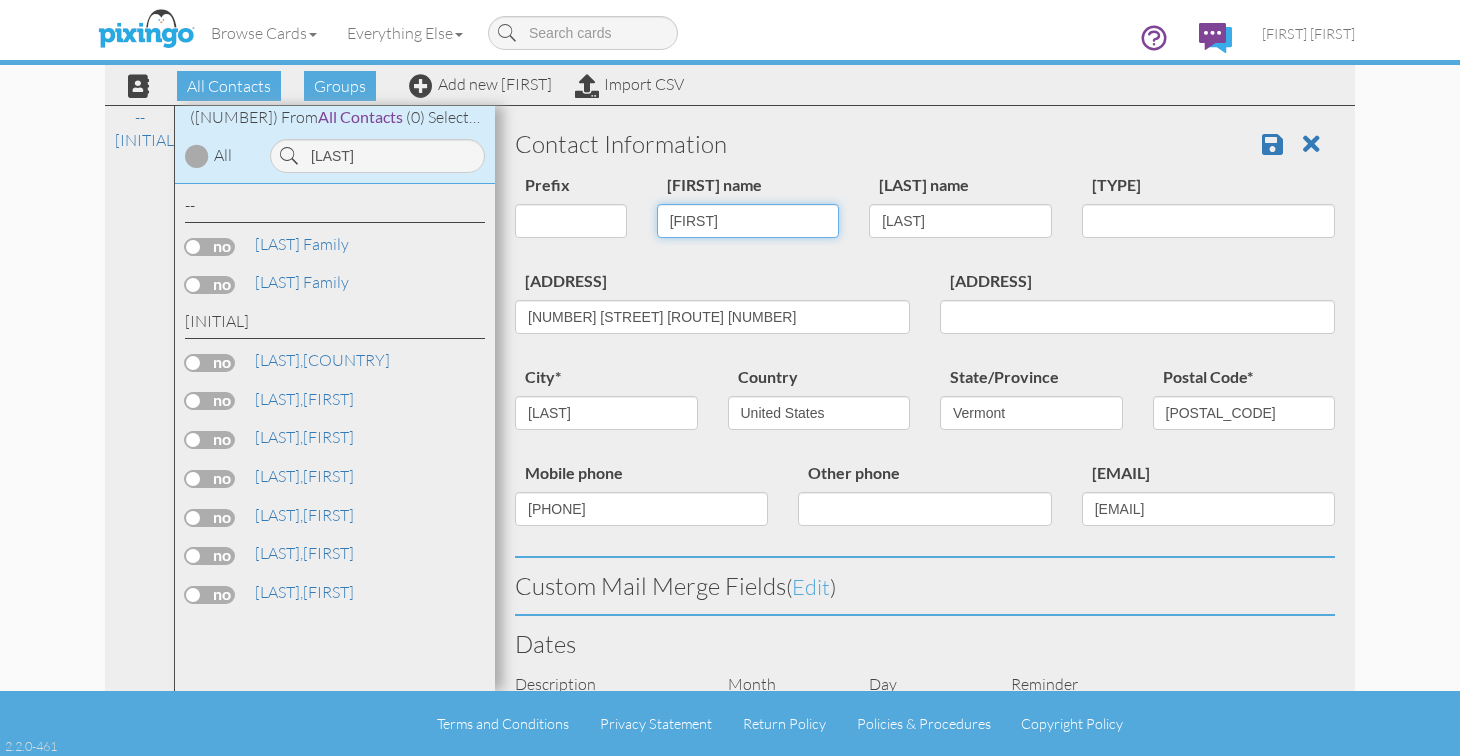 click on "[FIRST]" at bounding box center (748, 221) 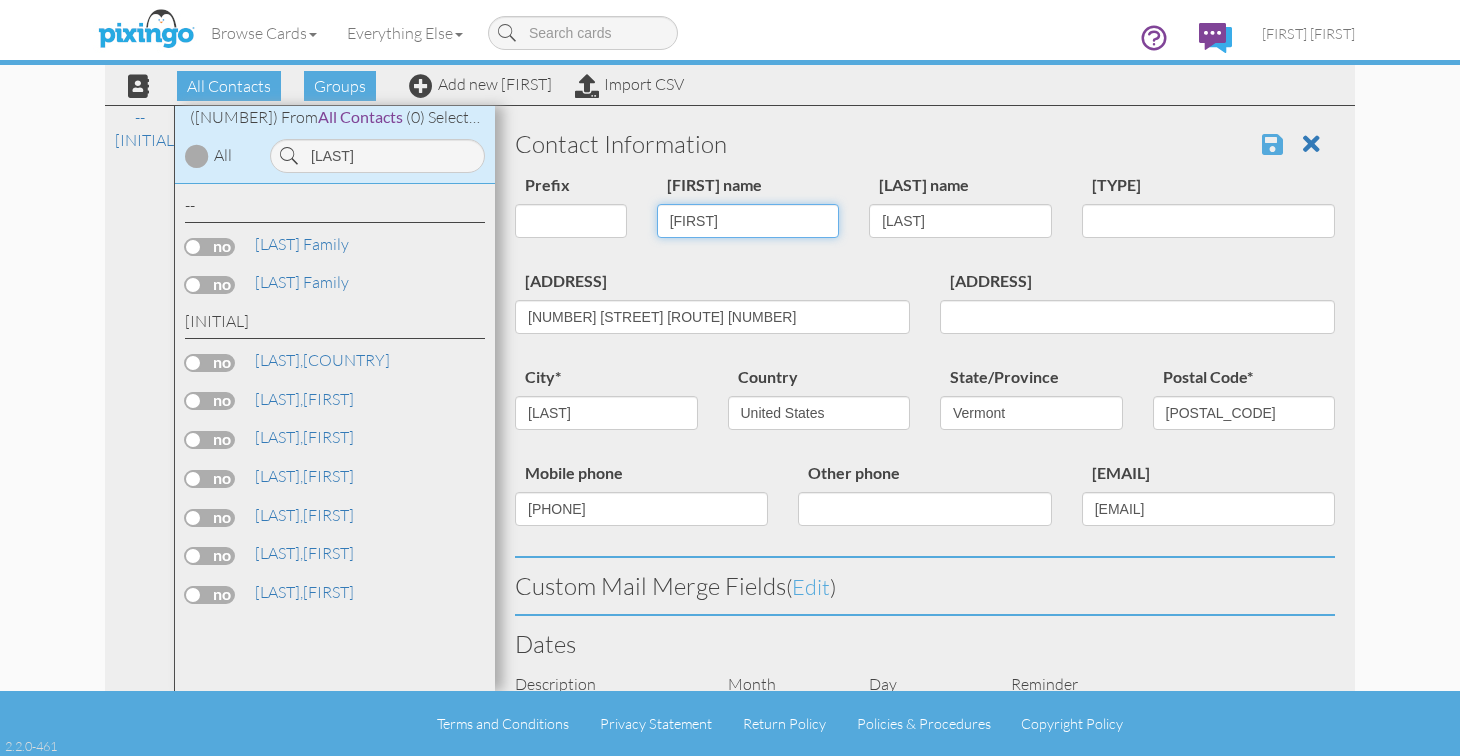 type on "[FIRST]" 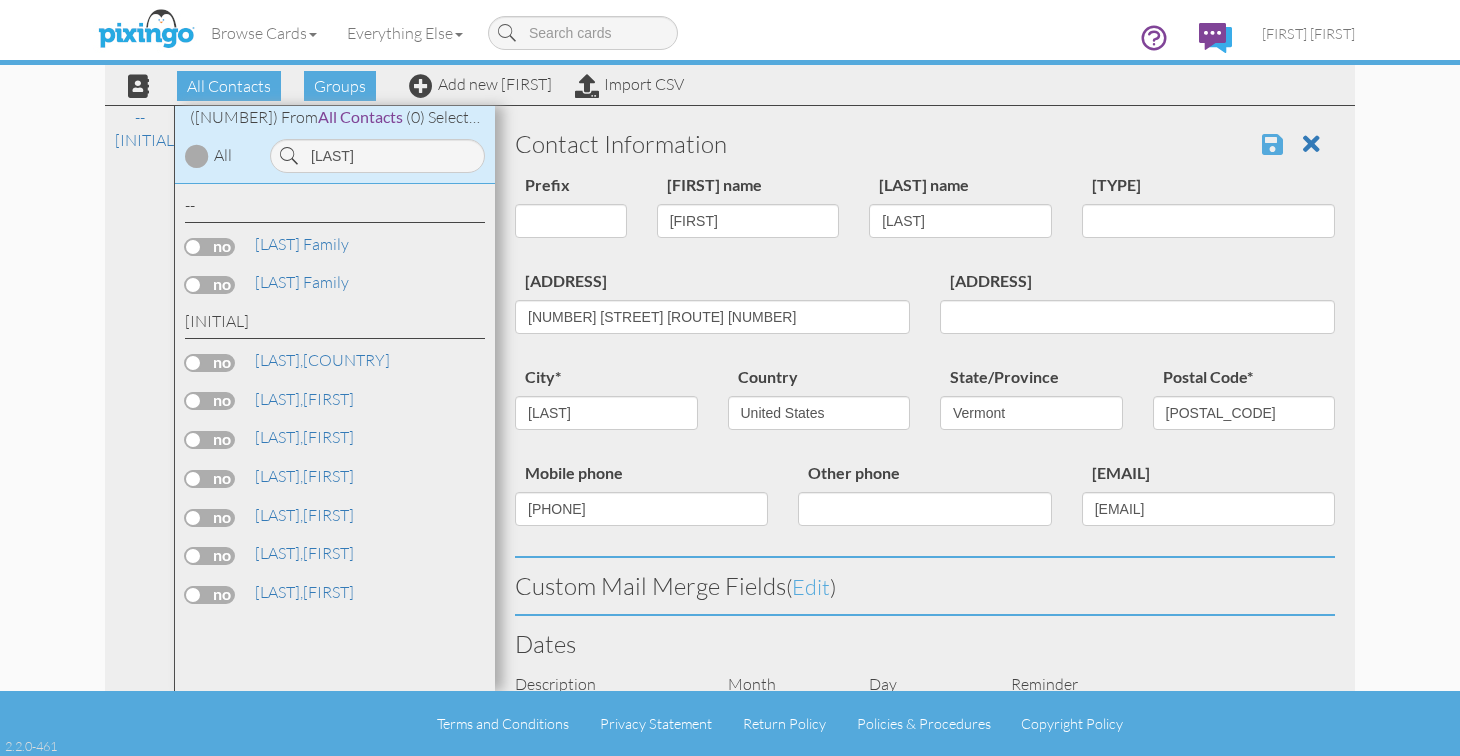 click at bounding box center [1272, 144] 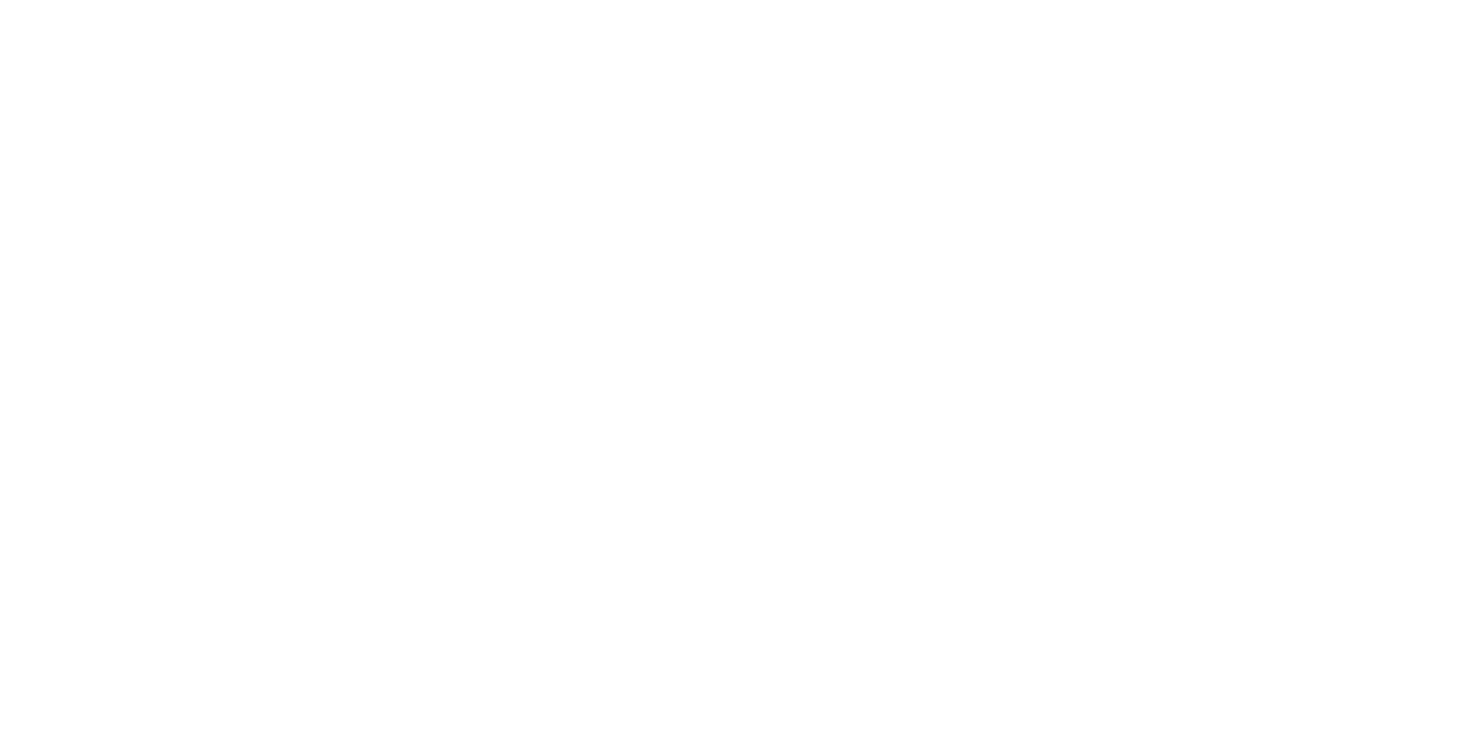 scroll, scrollTop: 0, scrollLeft: 0, axis: both 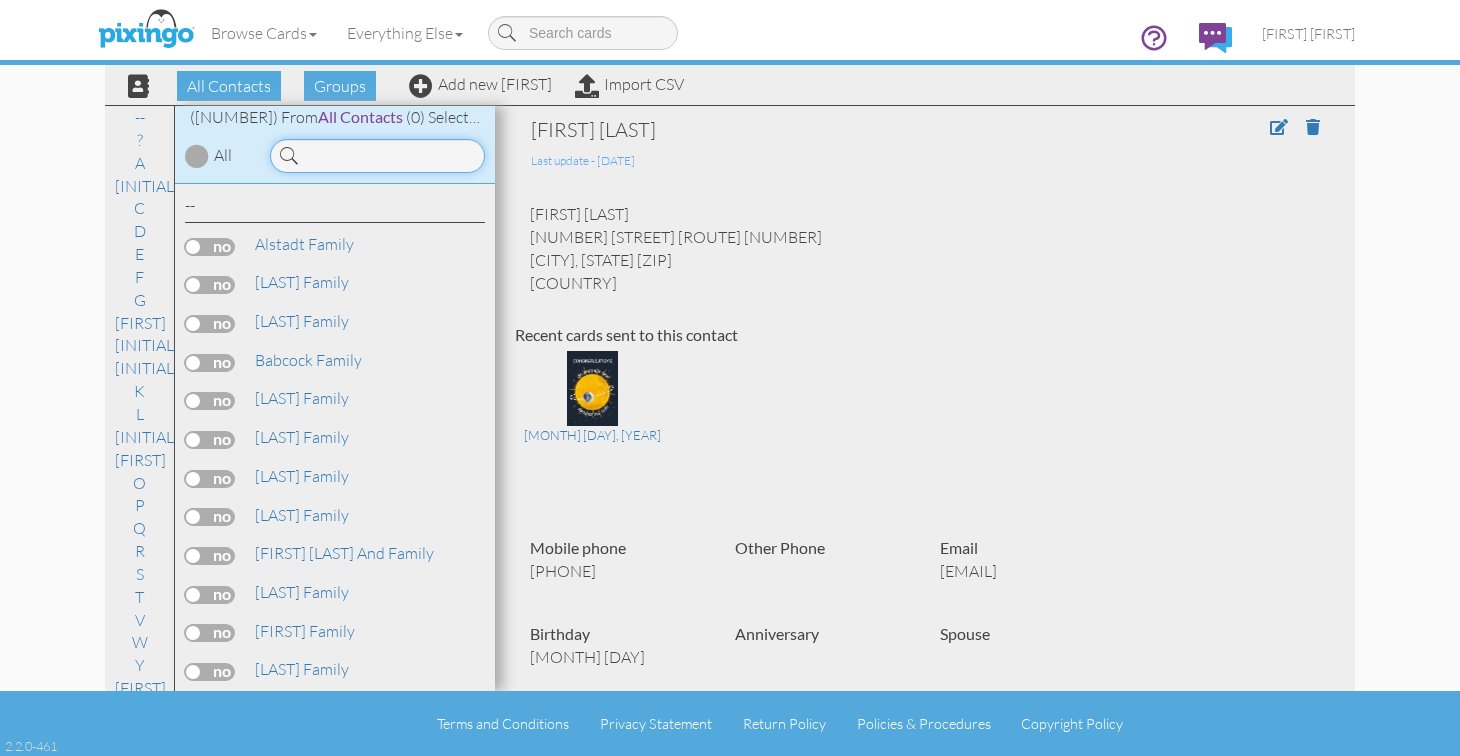 click at bounding box center (377, 156) 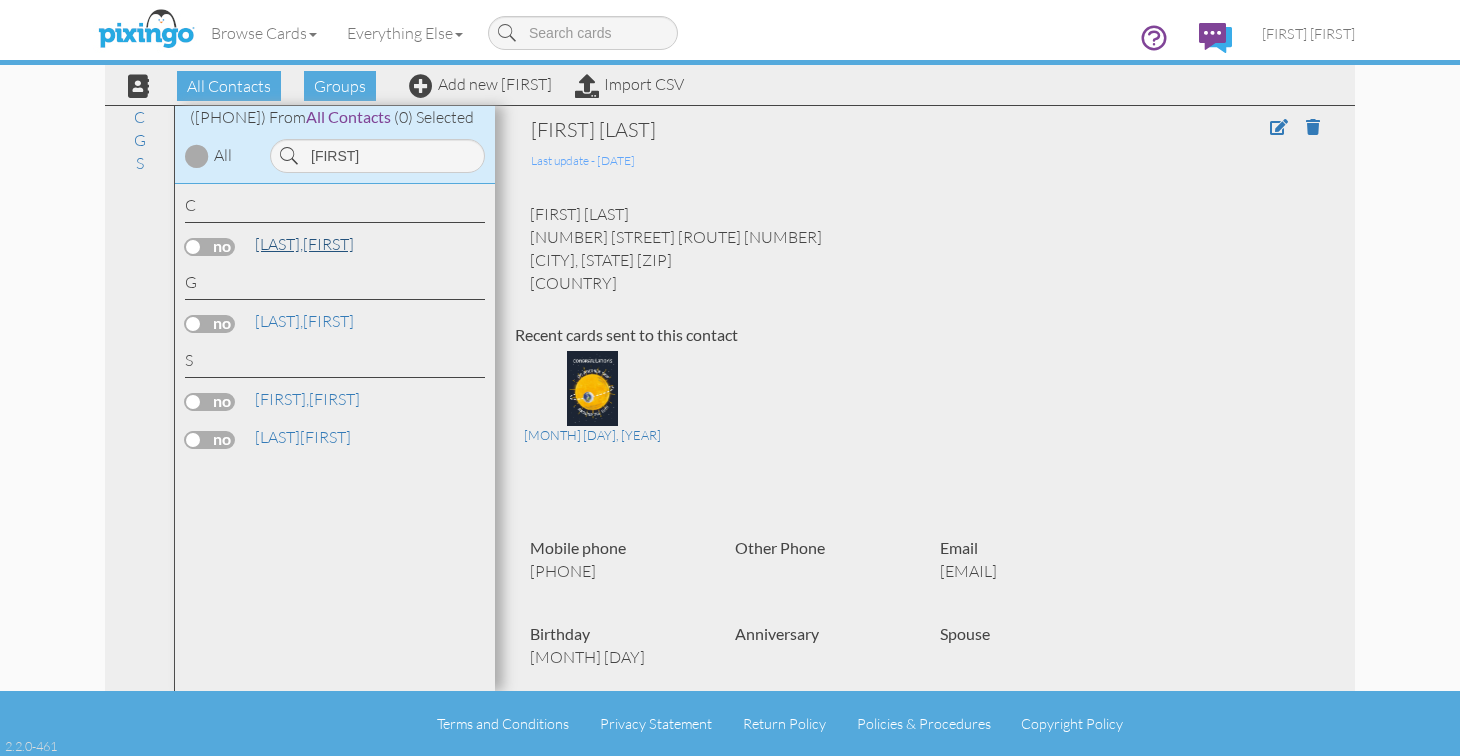 click on "Carioti,
Samantha" at bounding box center (304, 244) 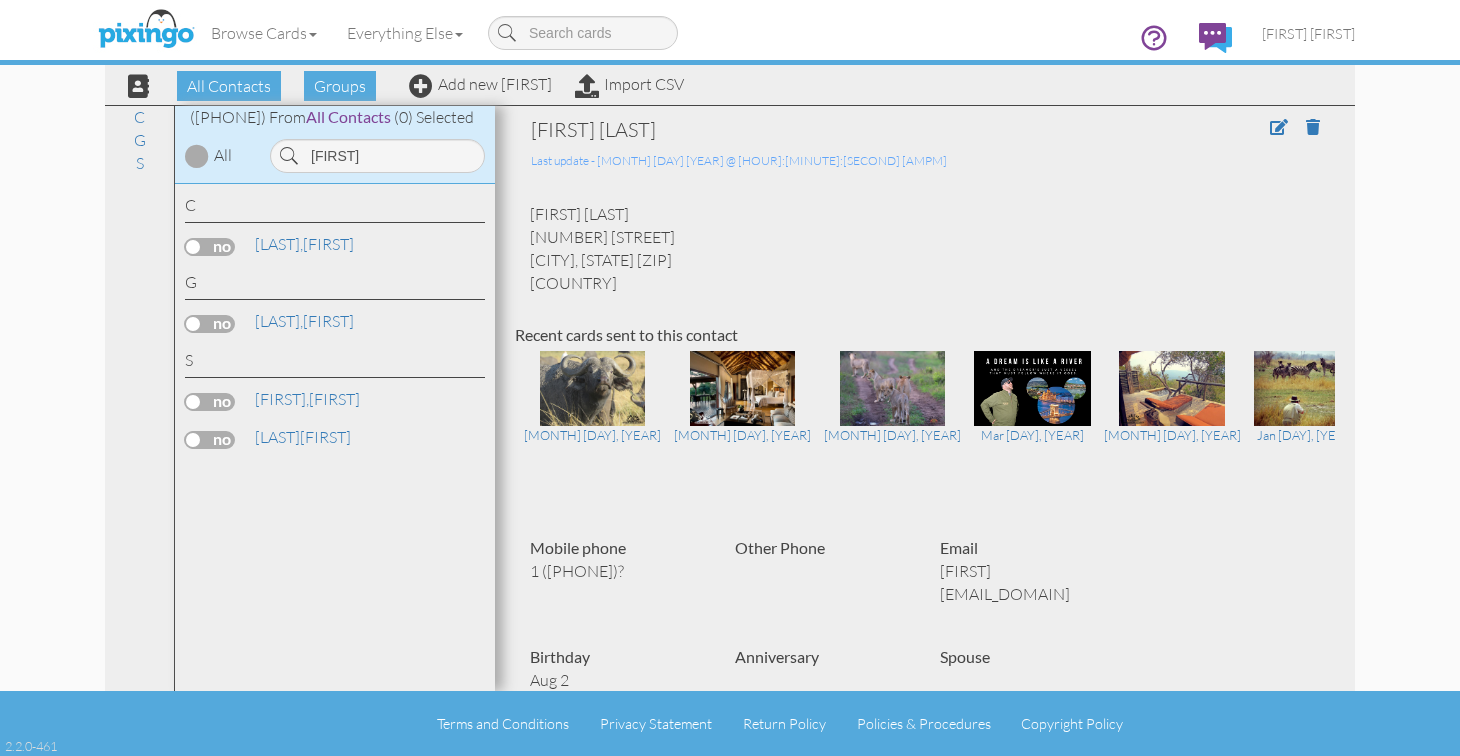 scroll, scrollTop: 0, scrollLeft: 0, axis: both 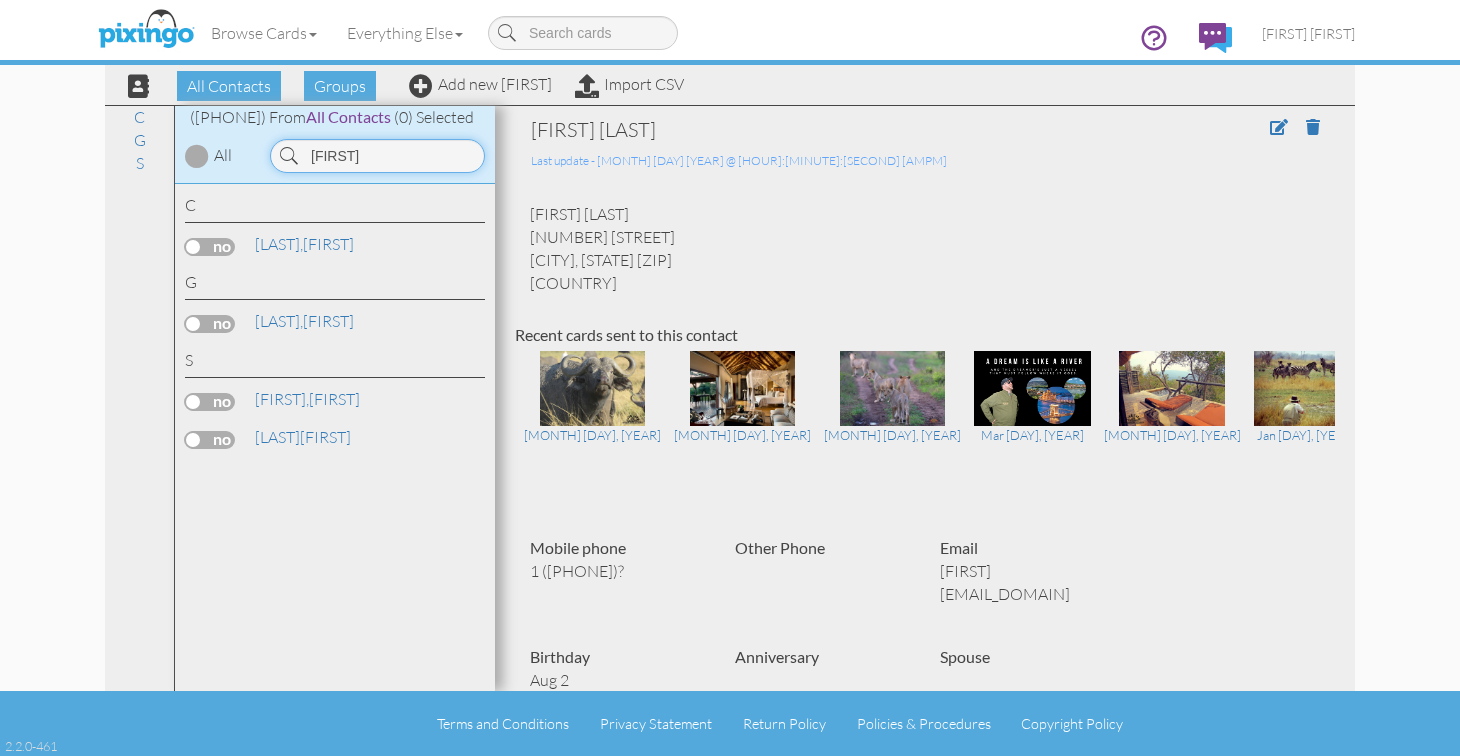 drag, startPoint x: 393, startPoint y: 164, endPoint x: 329, endPoint y: 156, distance: 64.49806 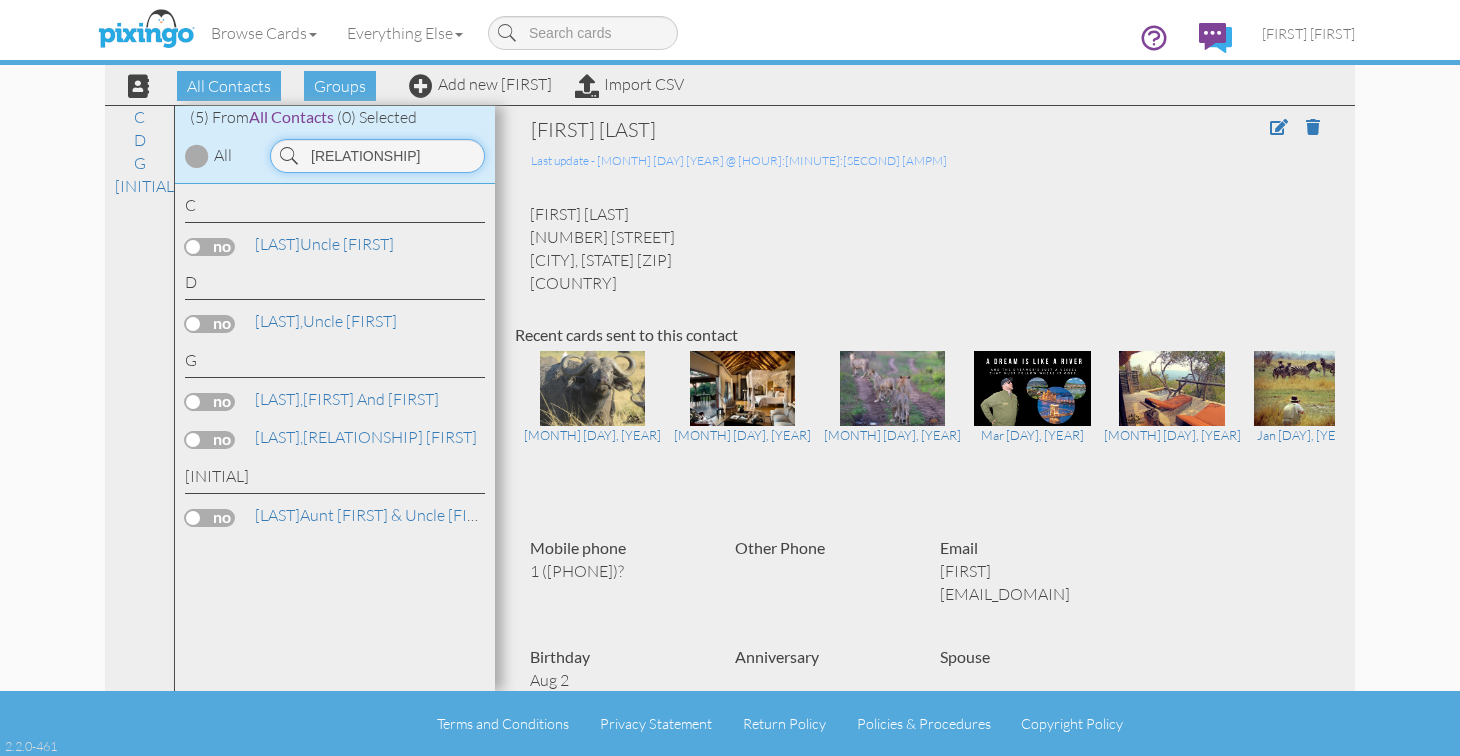 drag, startPoint x: 403, startPoint y: 161, endPoint x: 316, endPoint y: 157, distance: 87.0919 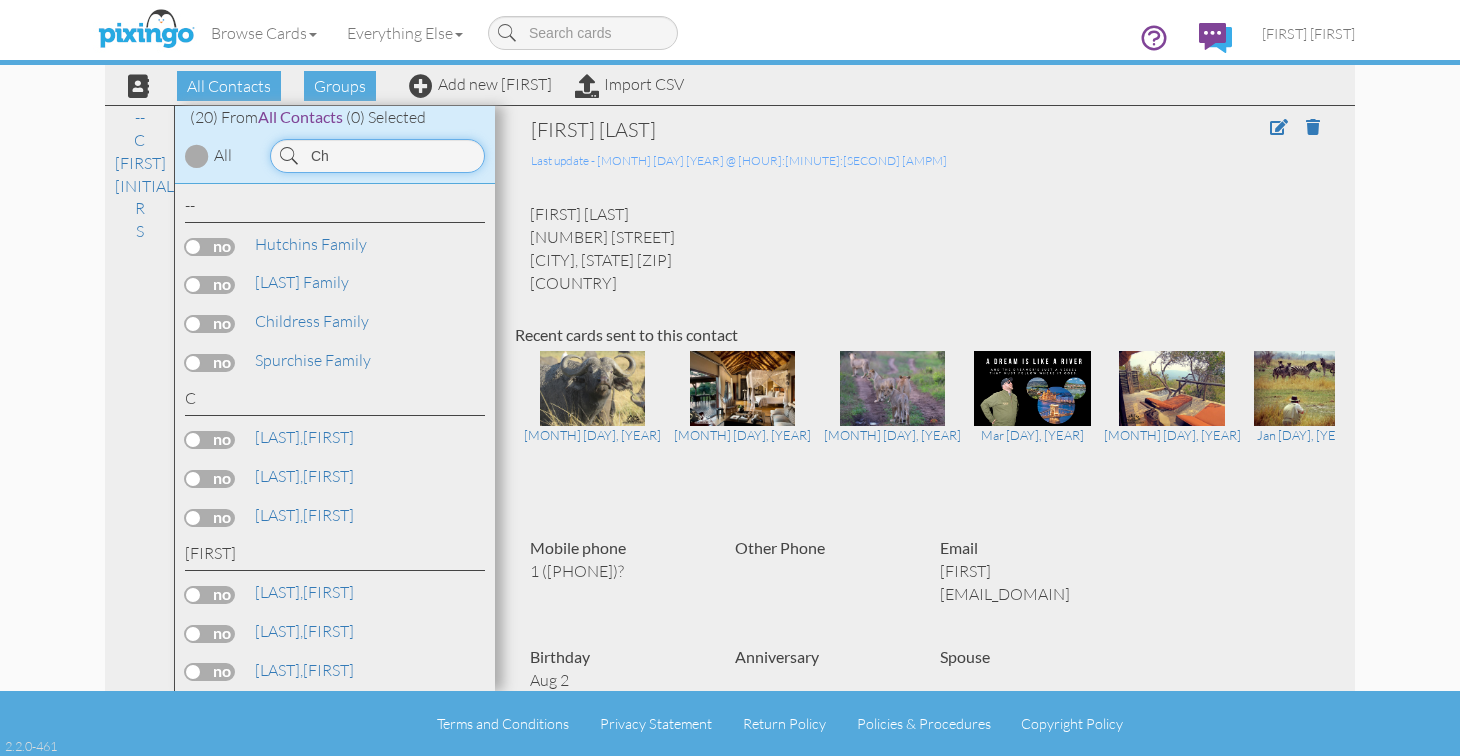 type on "C" 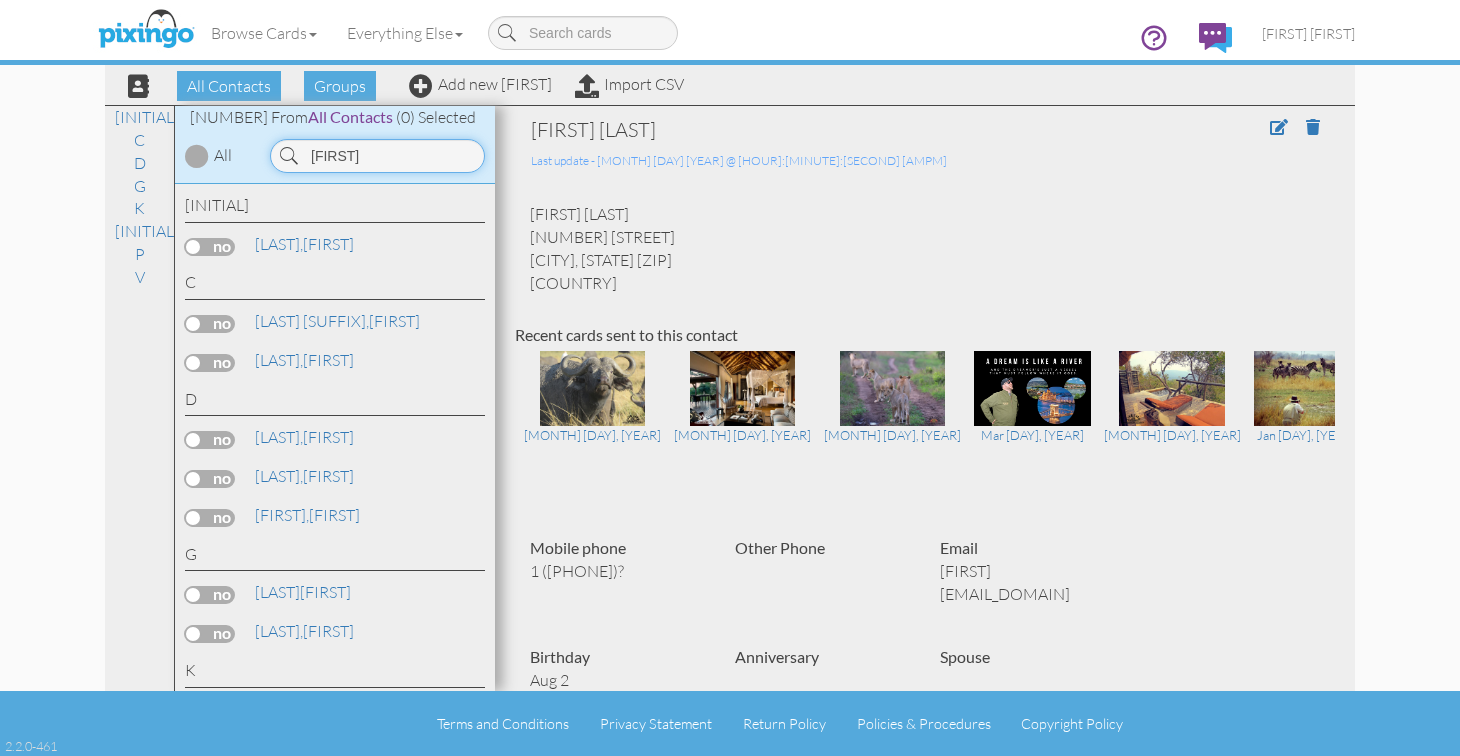 drag, startPoint x: 393, startPoint y: 159, endPoint x: 295, endPoint y: 156, distance: 98.045906 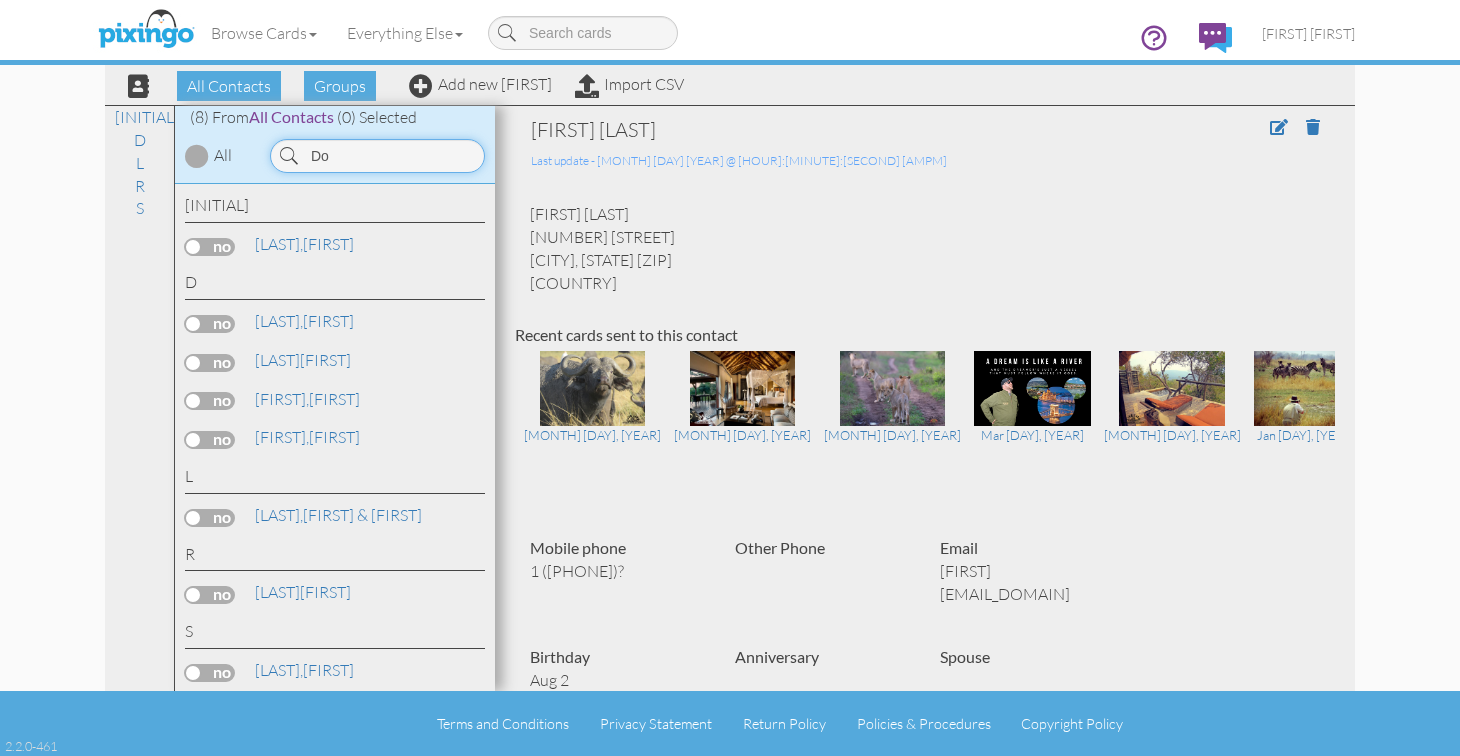 type on "[FIRST]" 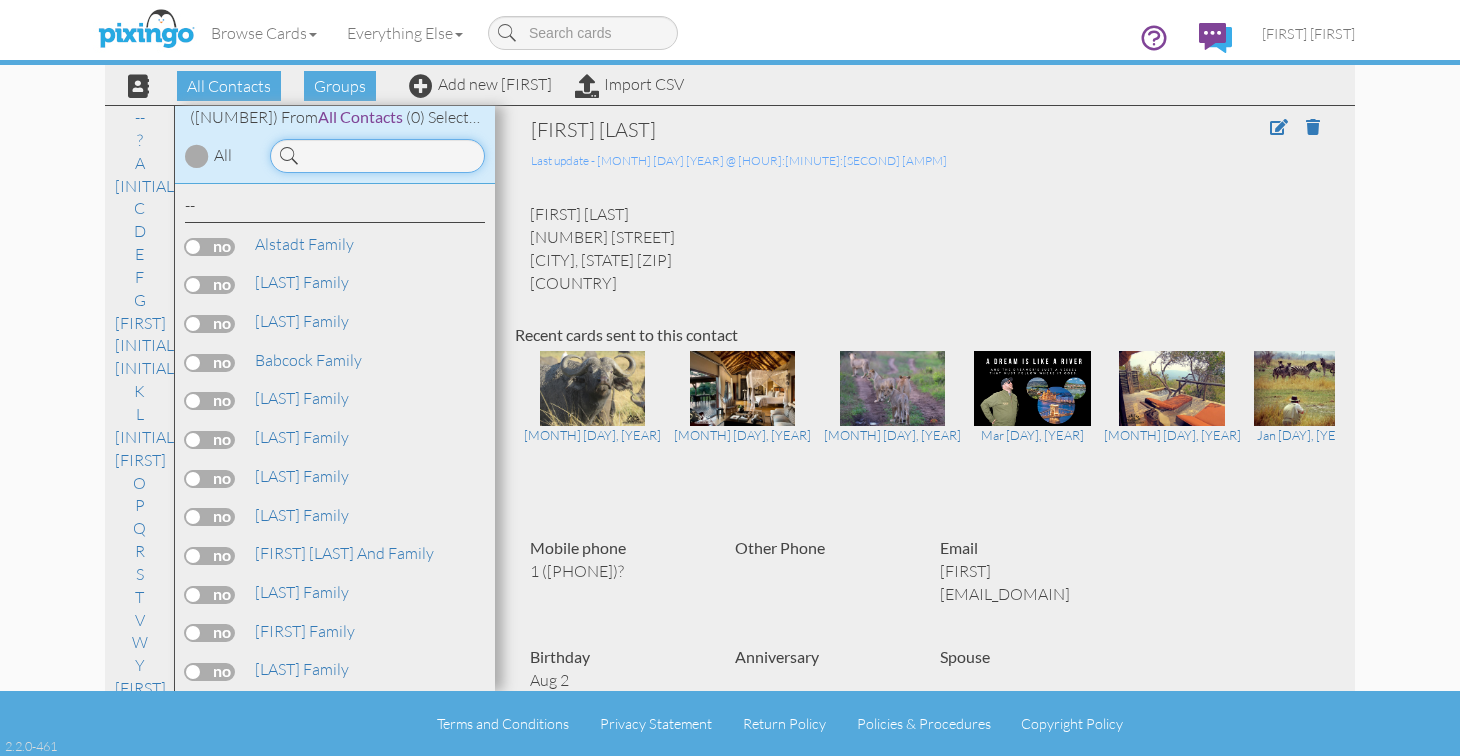 type on "e" 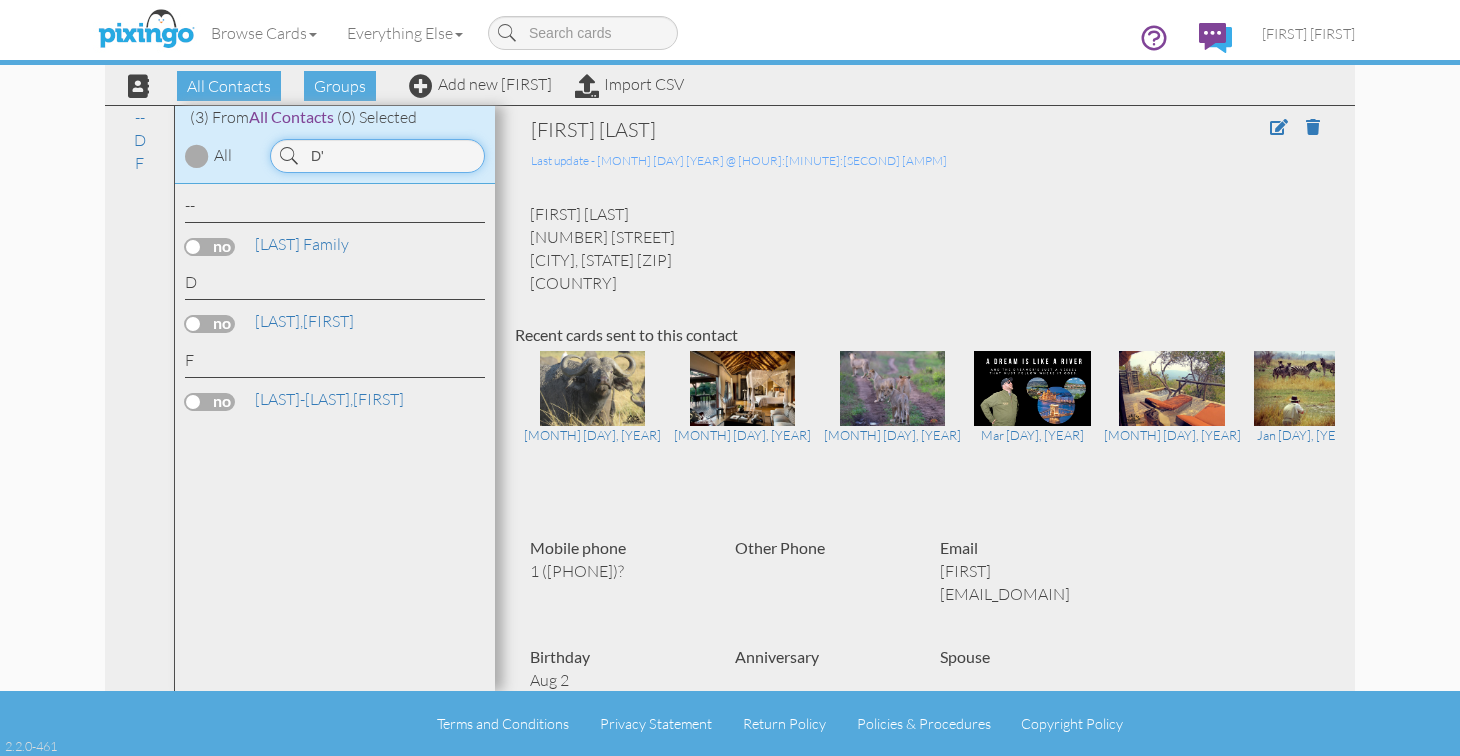 type on "[FIRST]" 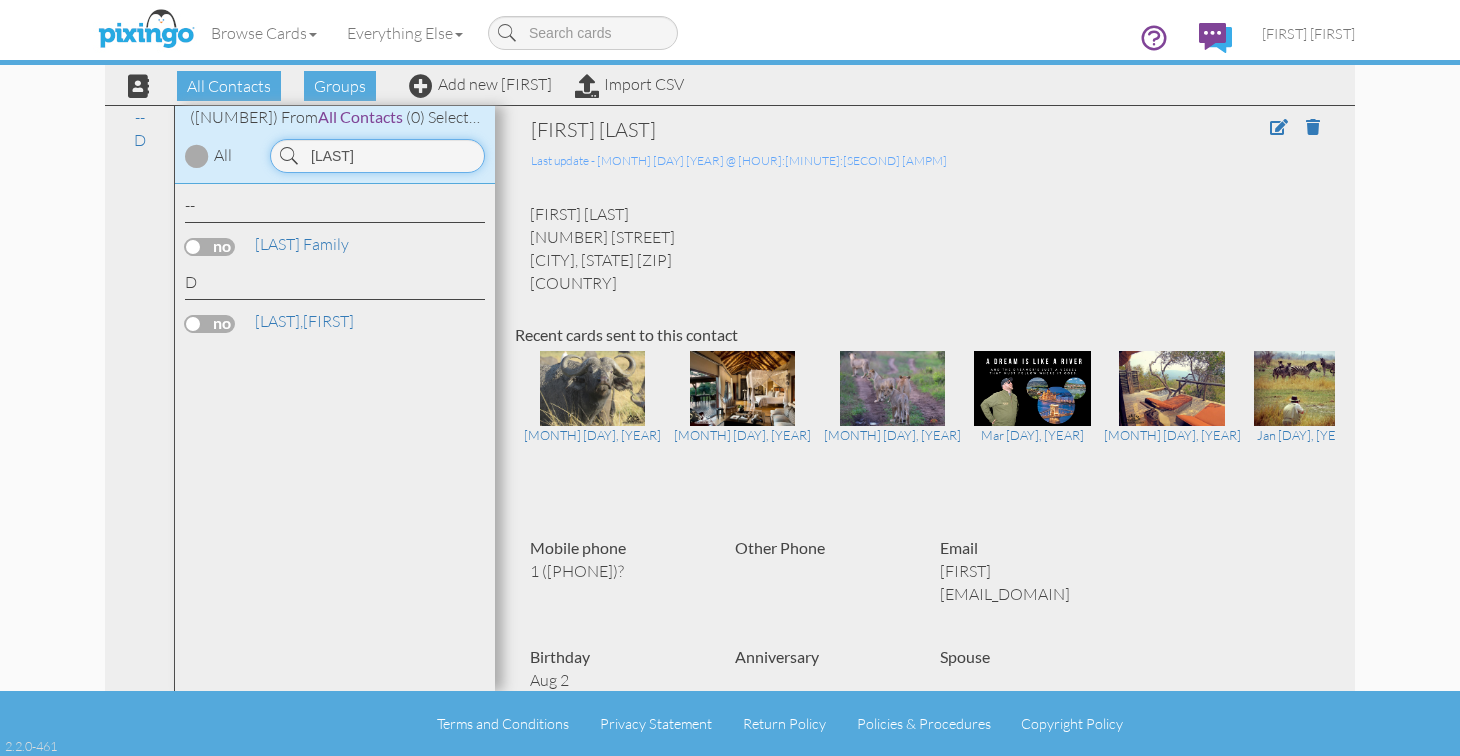 type on "Davis" 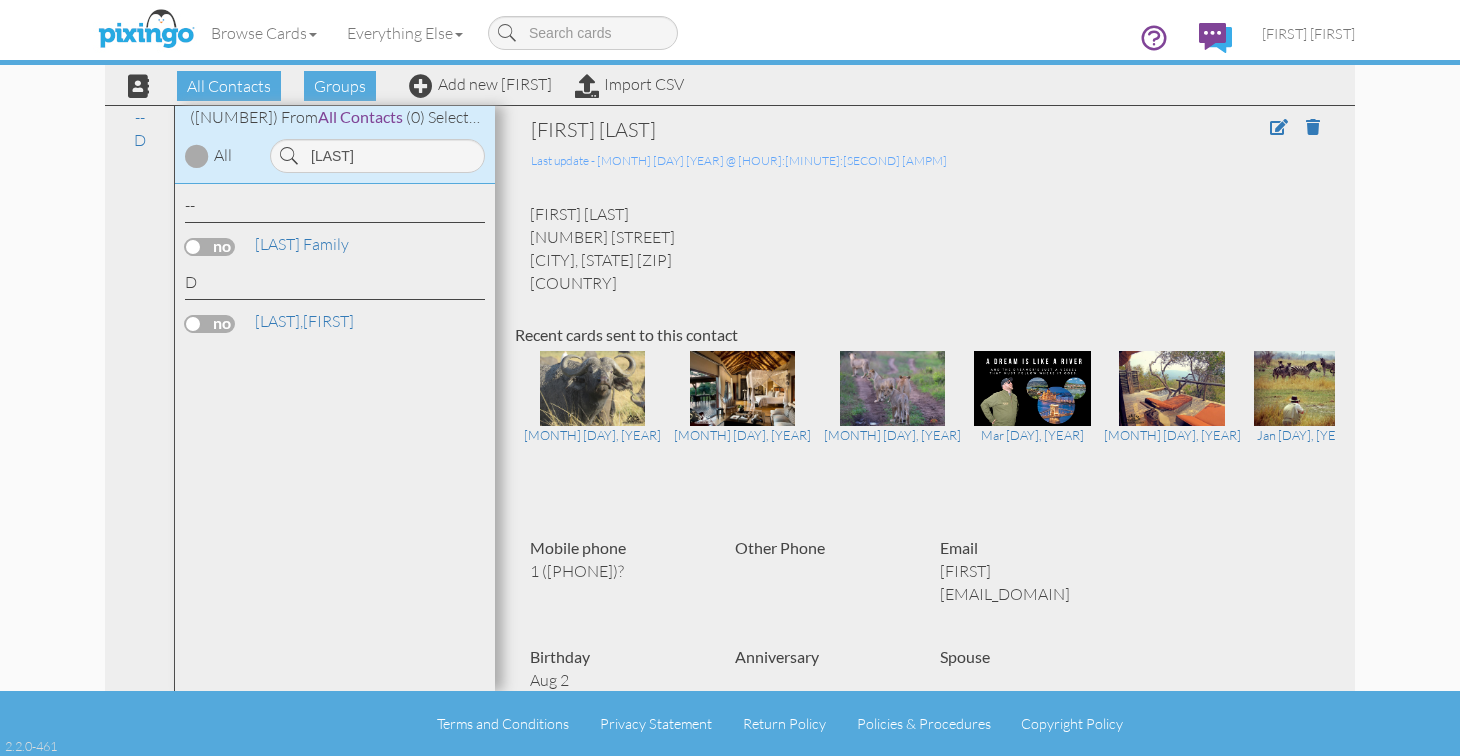 click on "[LAST] Family" at bounding box center (335, 247) 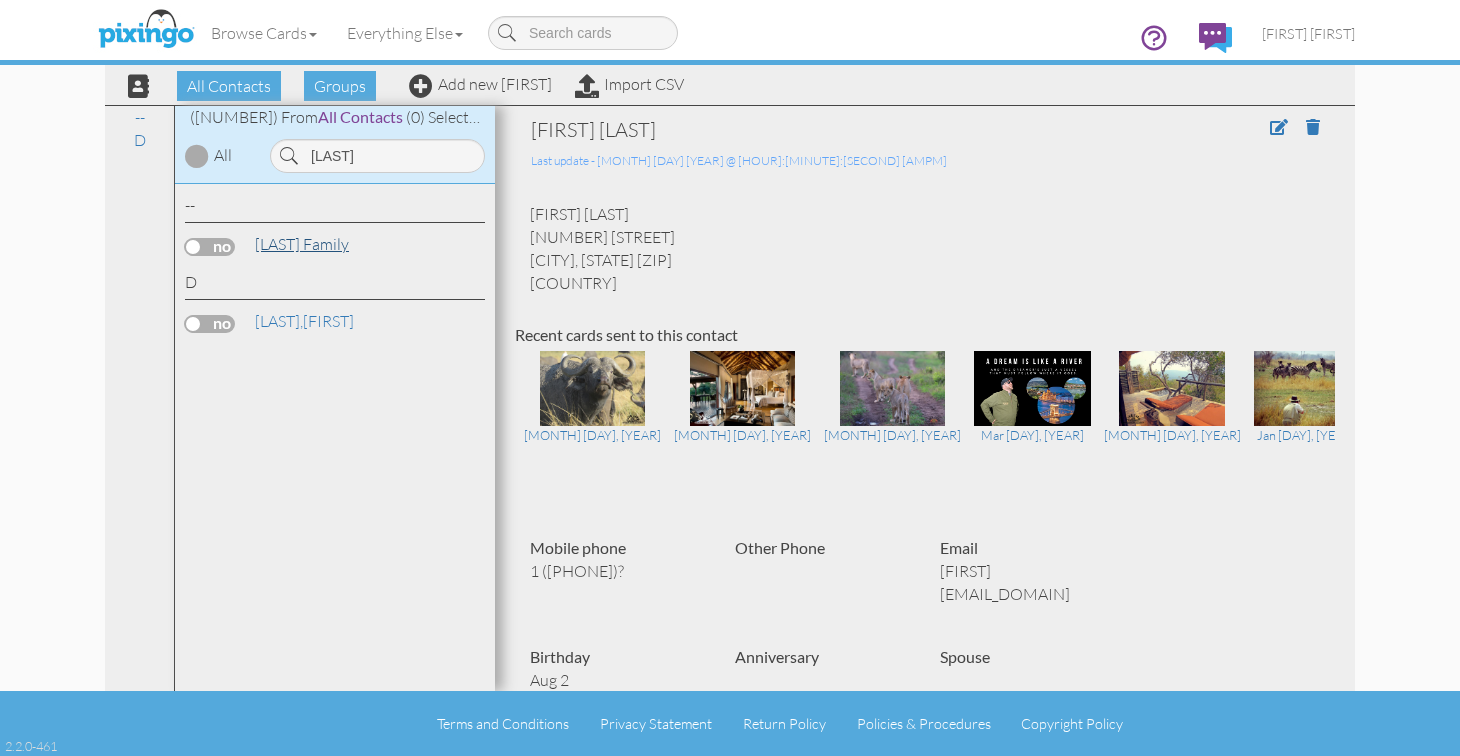 click on "[LAST] Family" at bounding box center (302, 244) 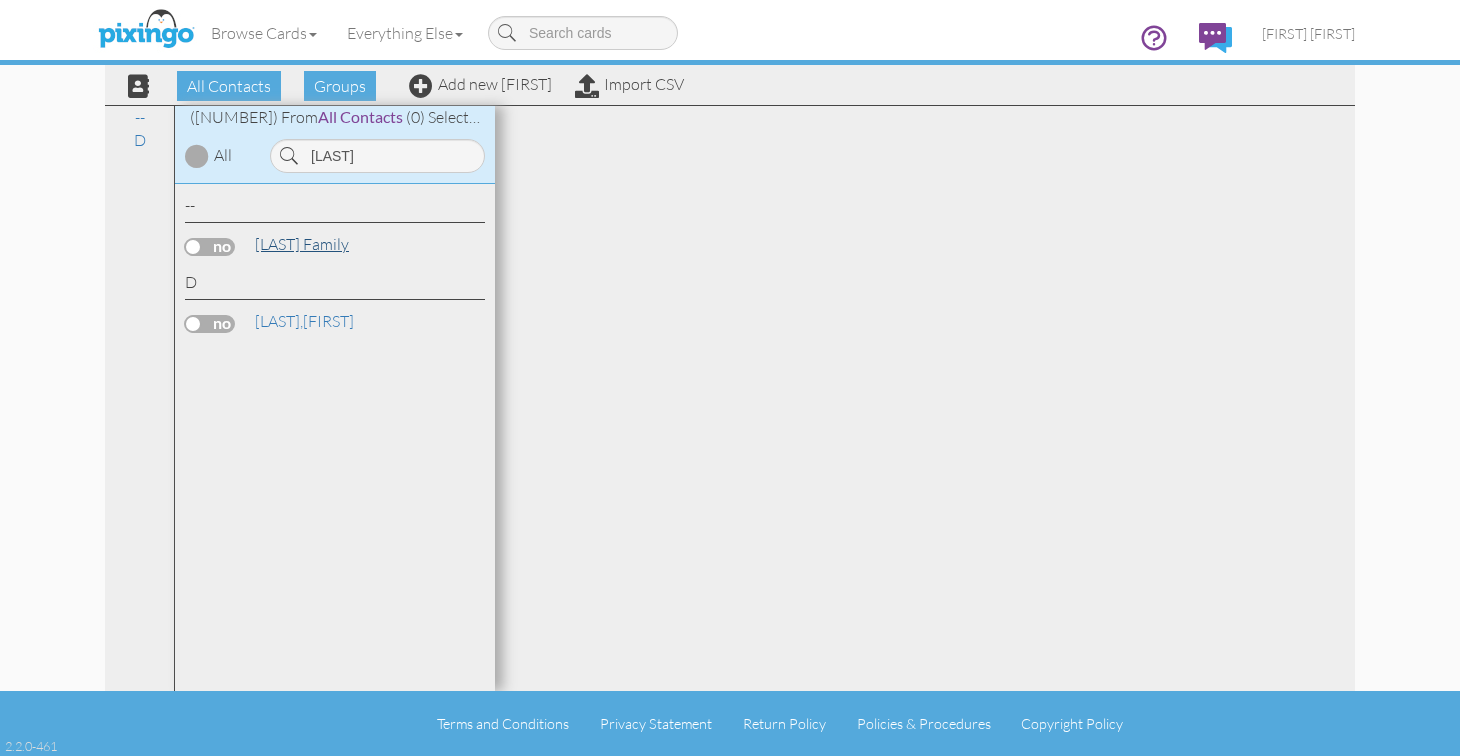 click on "[LAST] Family" at bounding box center (302, 244) 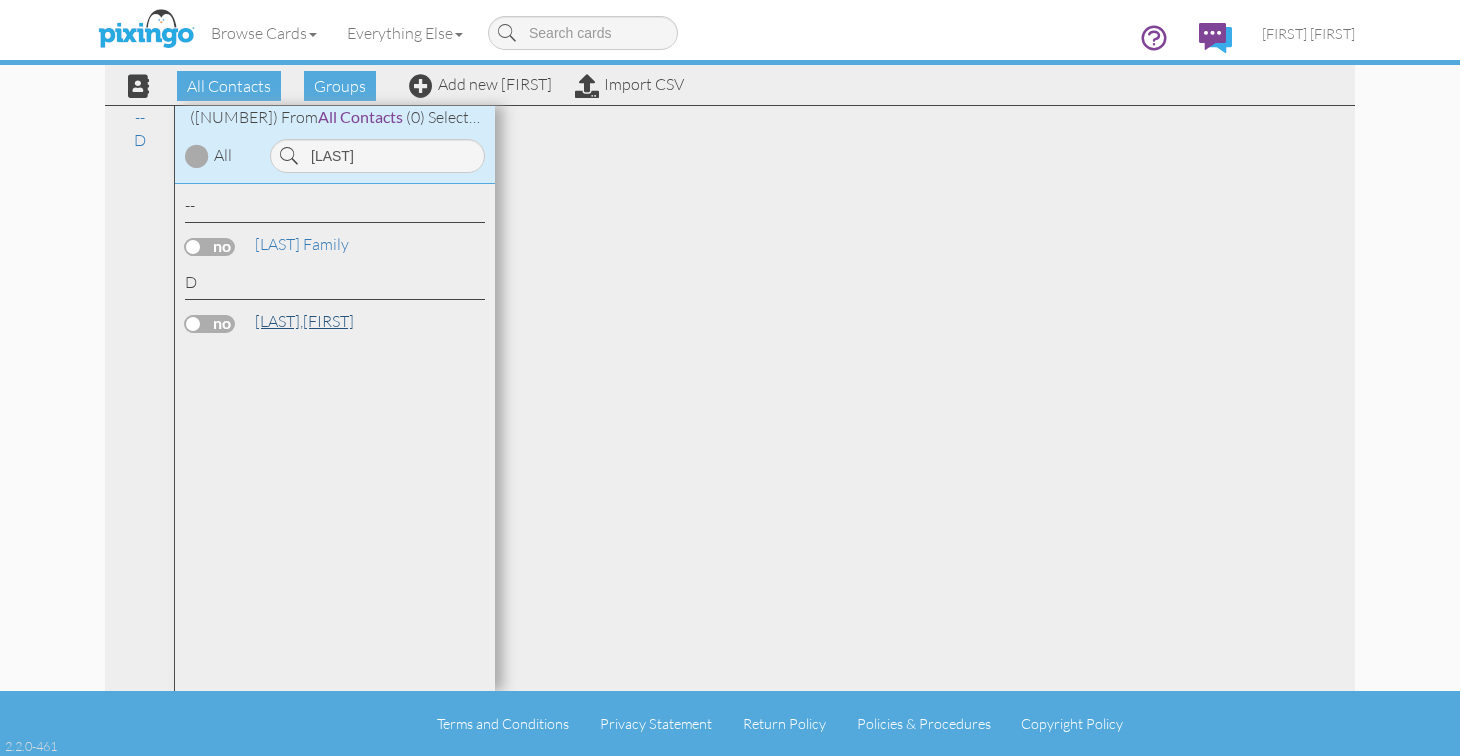 click on "Davis,
Rebecca" at bounding box center (304, 321) 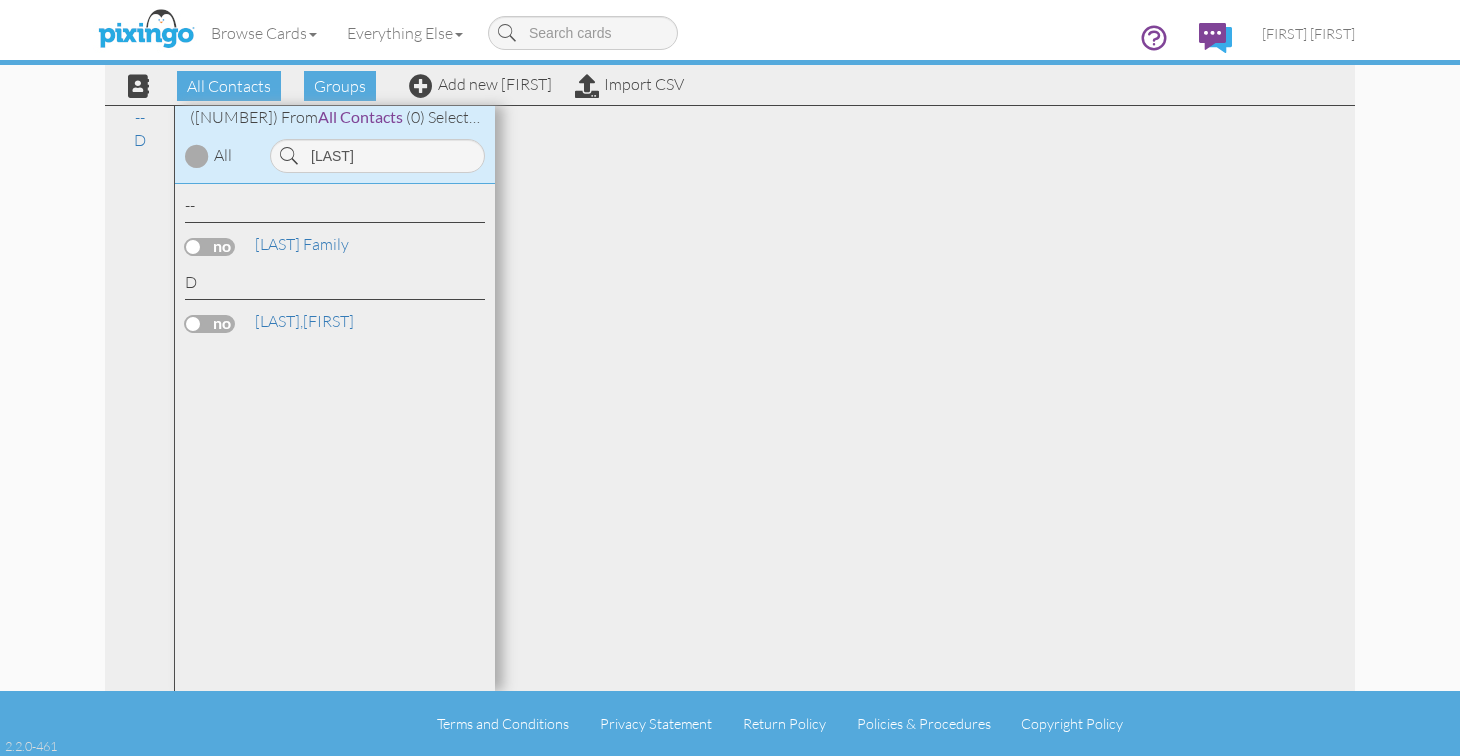 click on "--
Davis Family
D
Davis,
Rebecca" at bounding box center (335, 438) 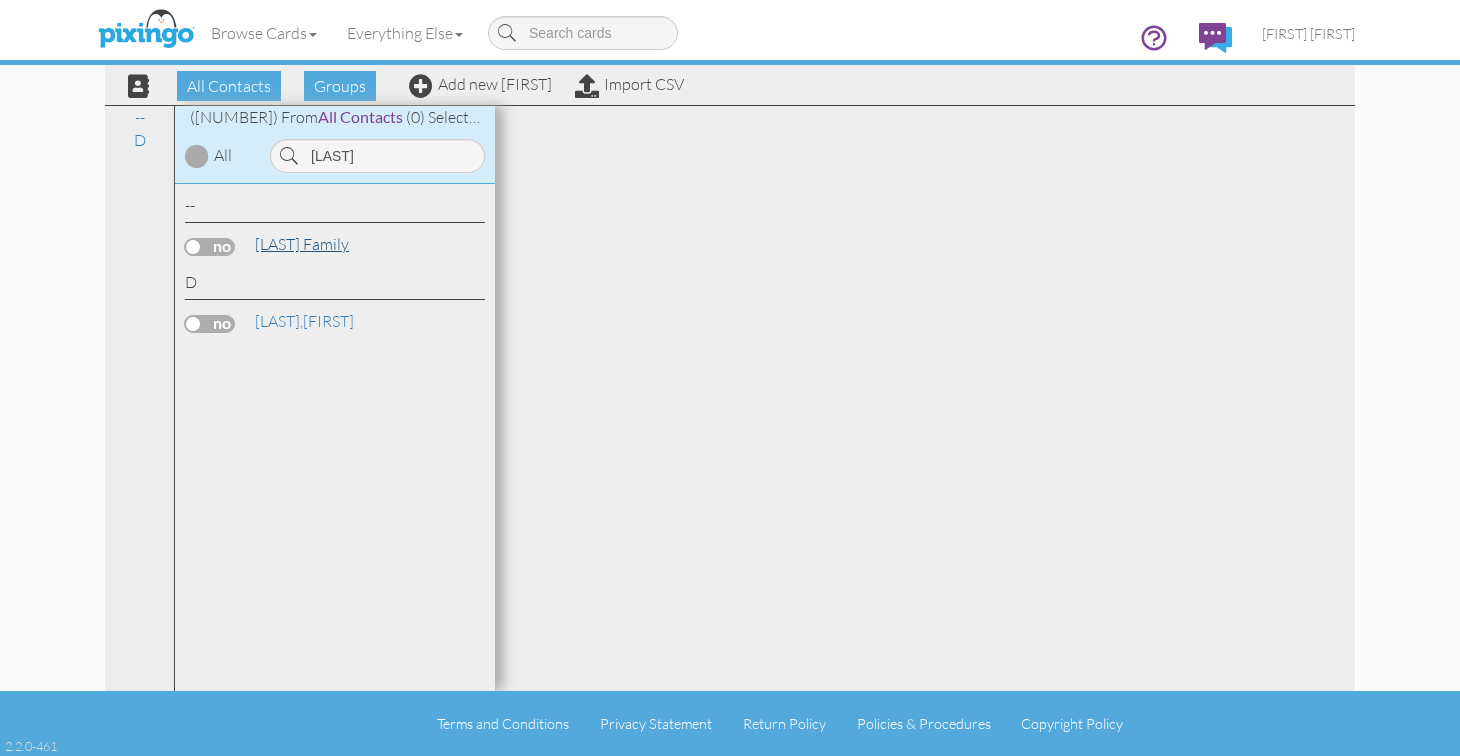 click on "[LAST] Family" at bounding box center [302, 244] 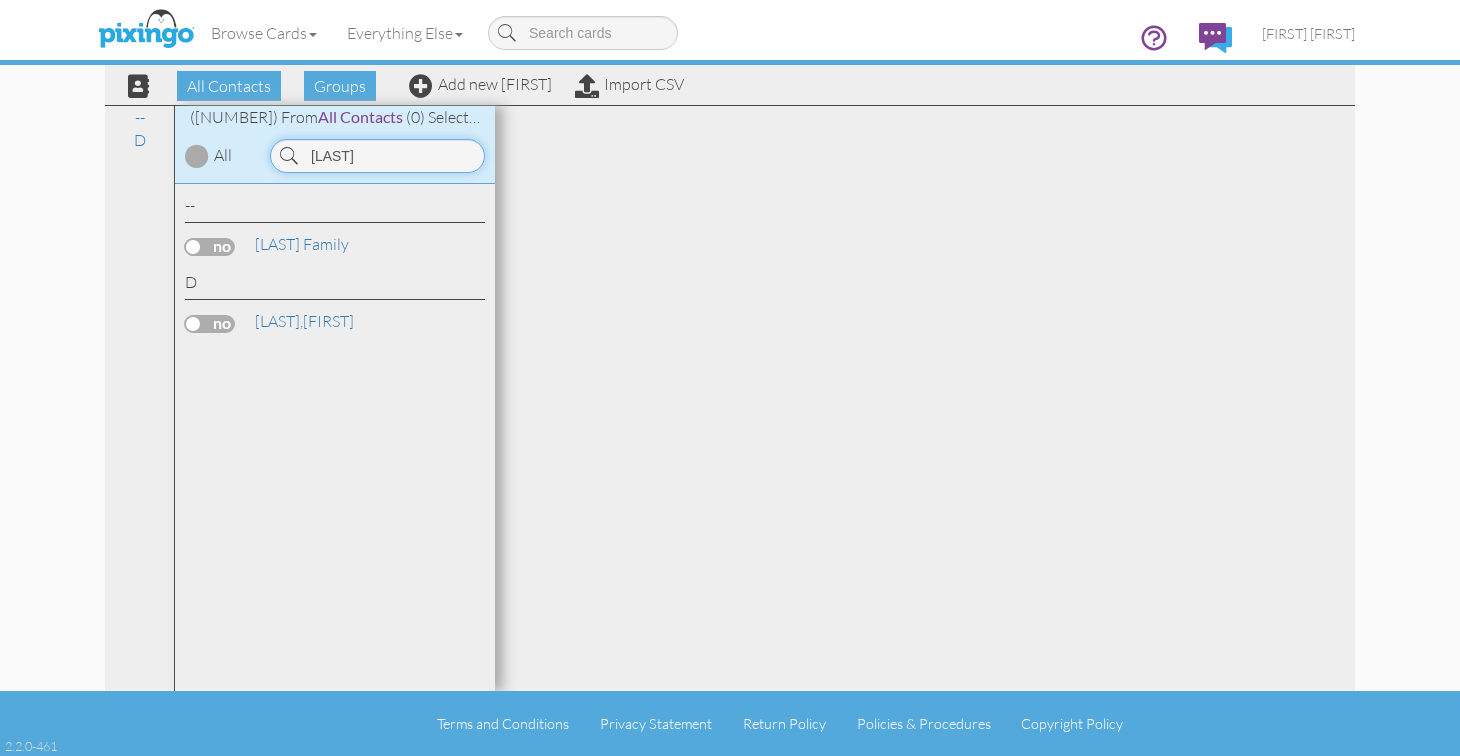 drag, startPoint x: 365, startPoint y: 154, endPoint x: 261, endPoint y: 148, distance: 104.172935 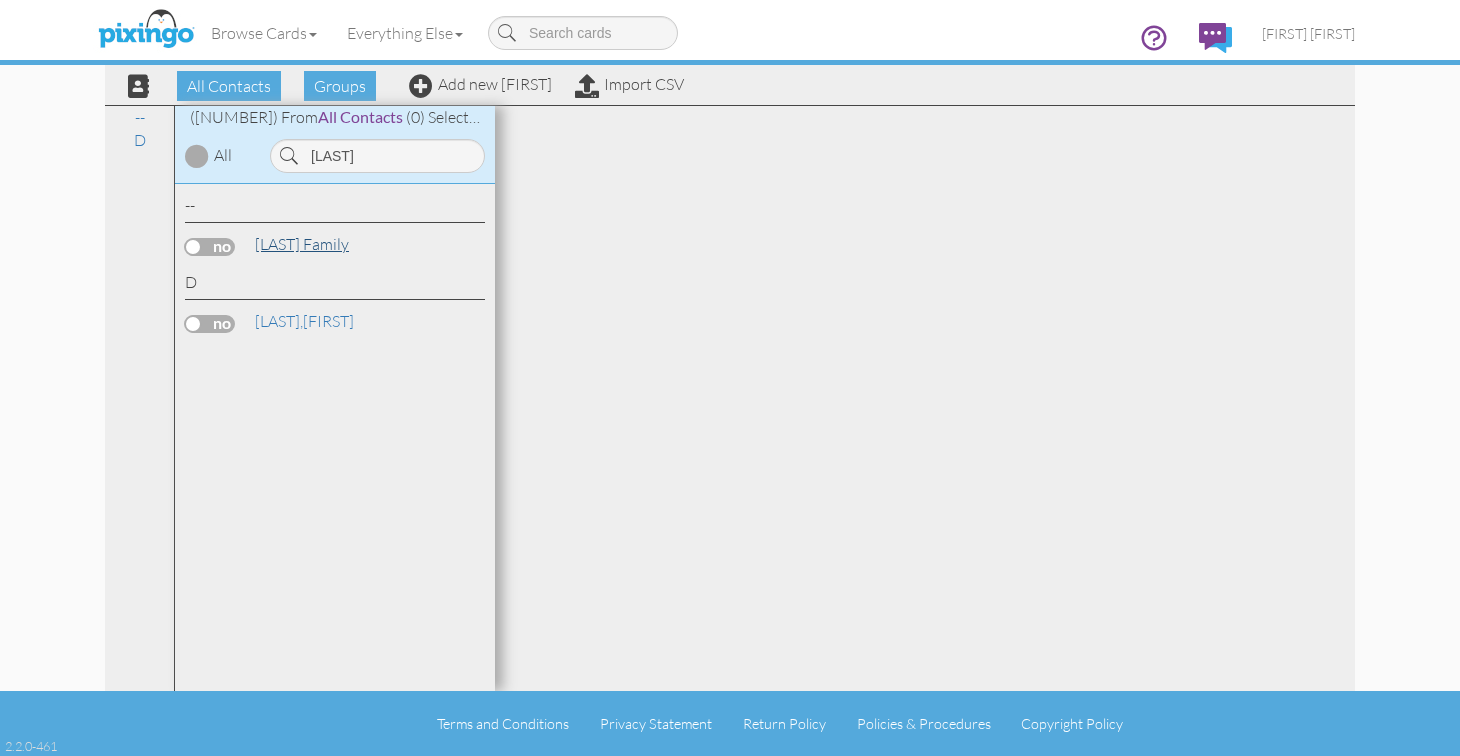 click on "[LAST] Family" at bounding box center (302, 244) 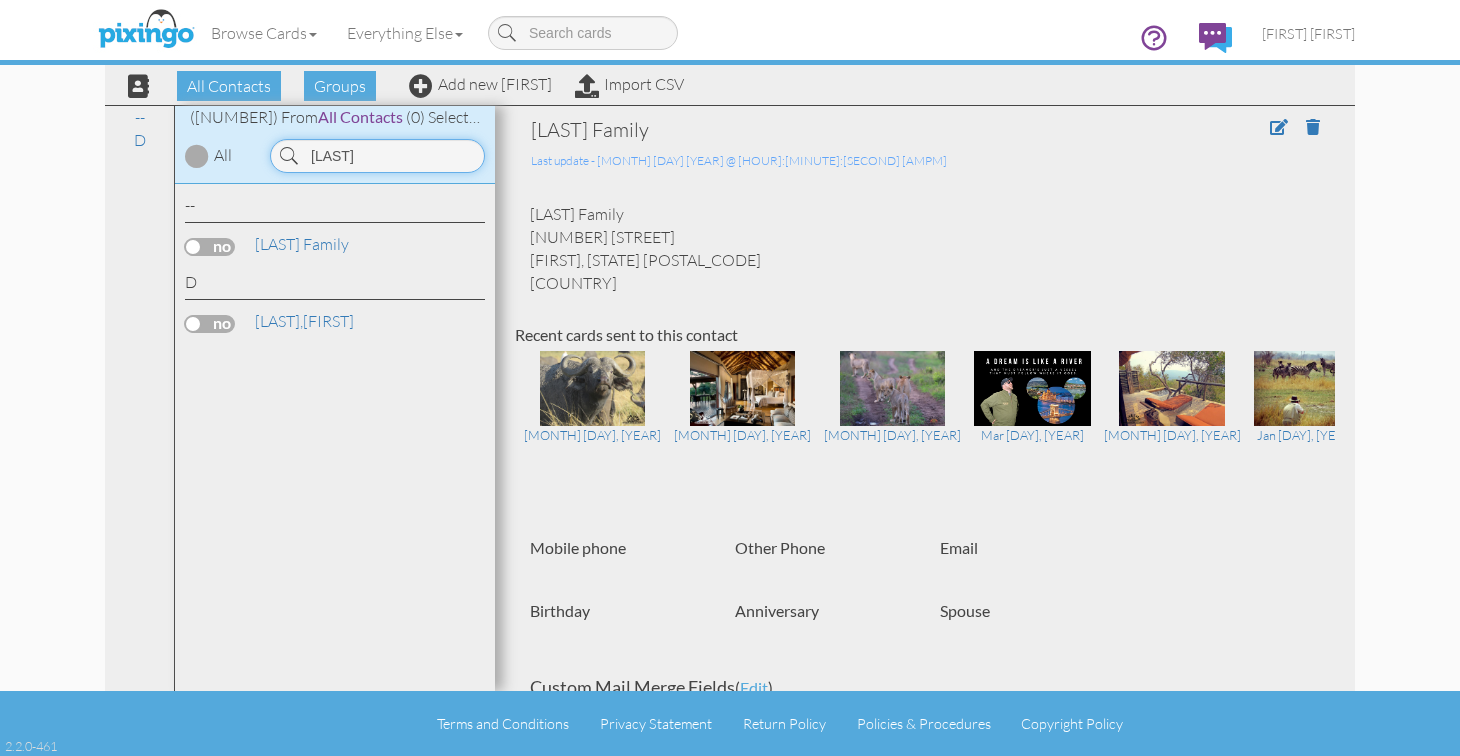 drag, startPoint x: 373, startPoint y: 157, endPoint x: 302, endPoint y: 137, distance: 73.76314 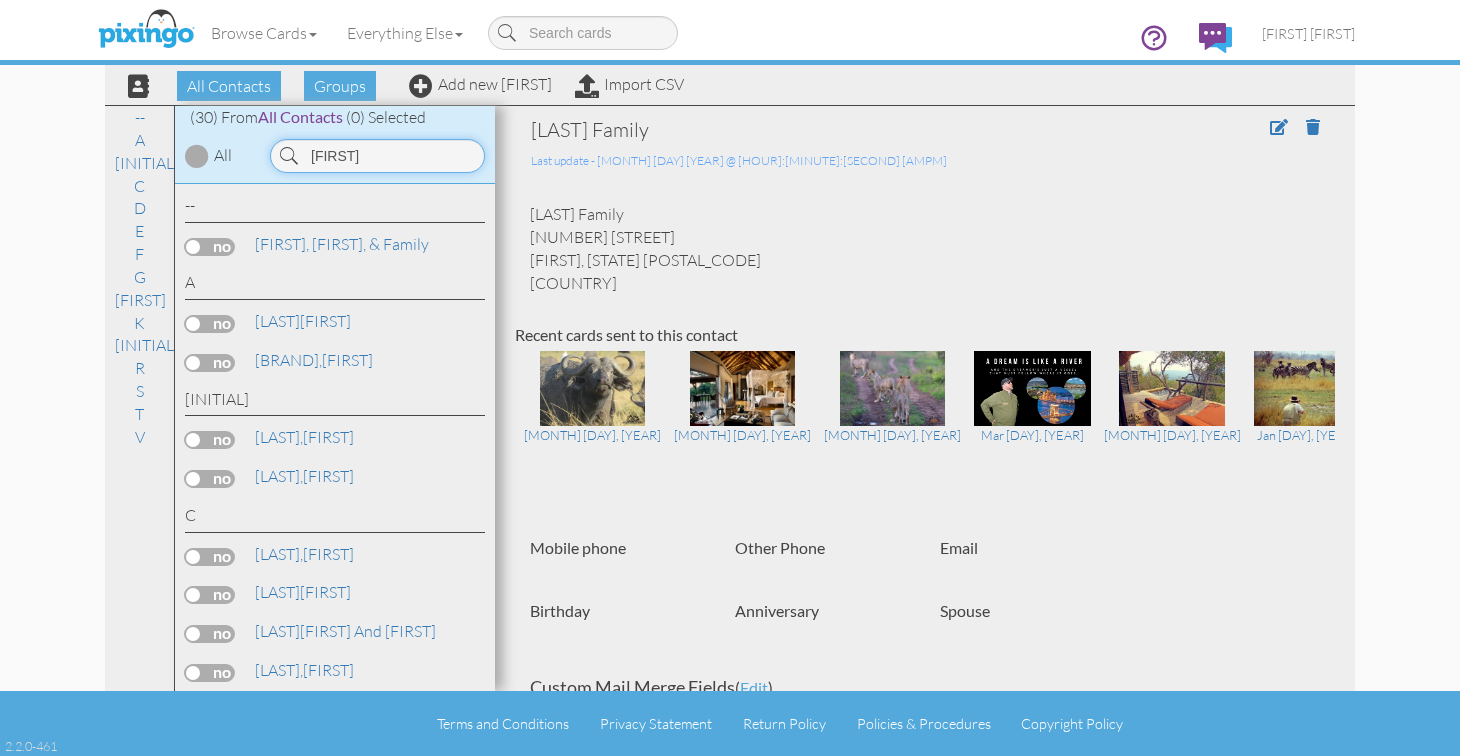 type on "[FIRST]" 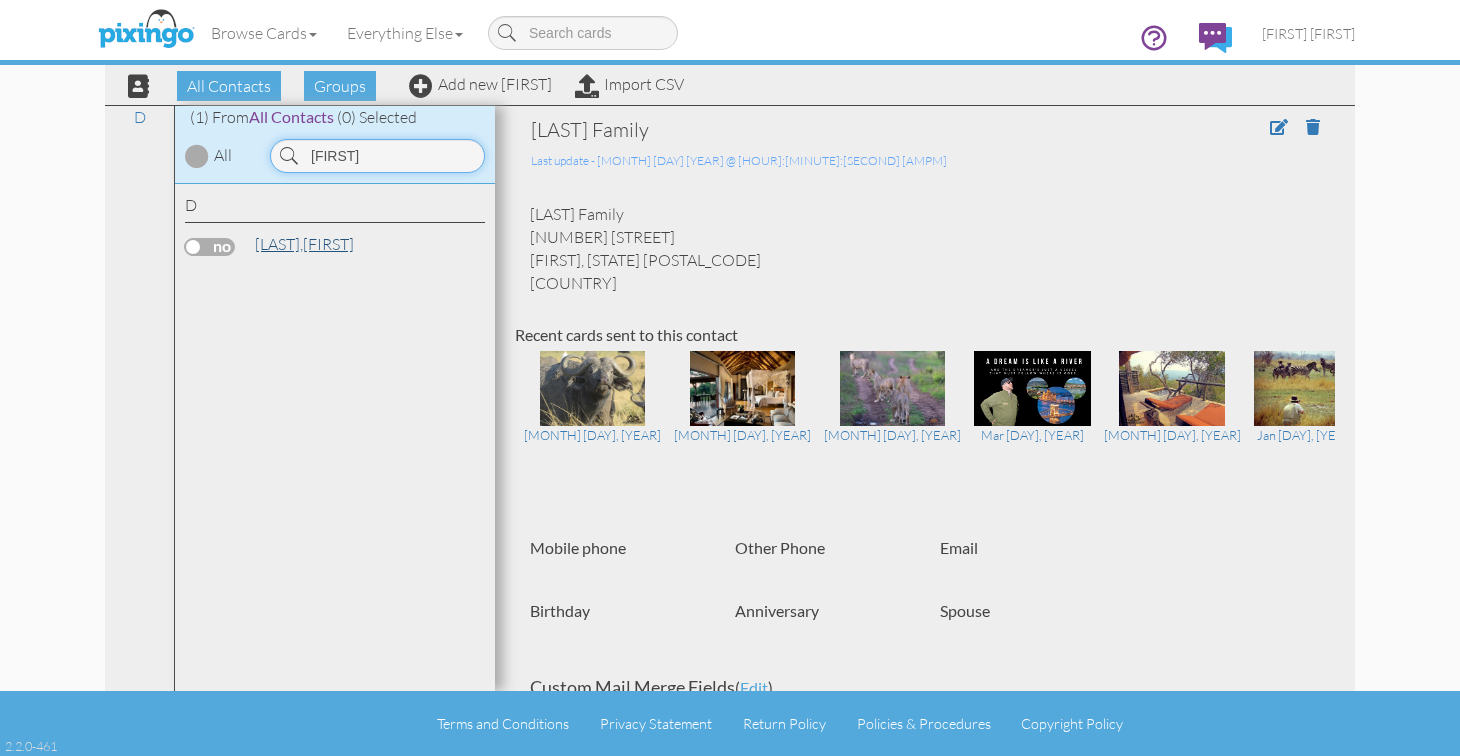 type on "Rebec" 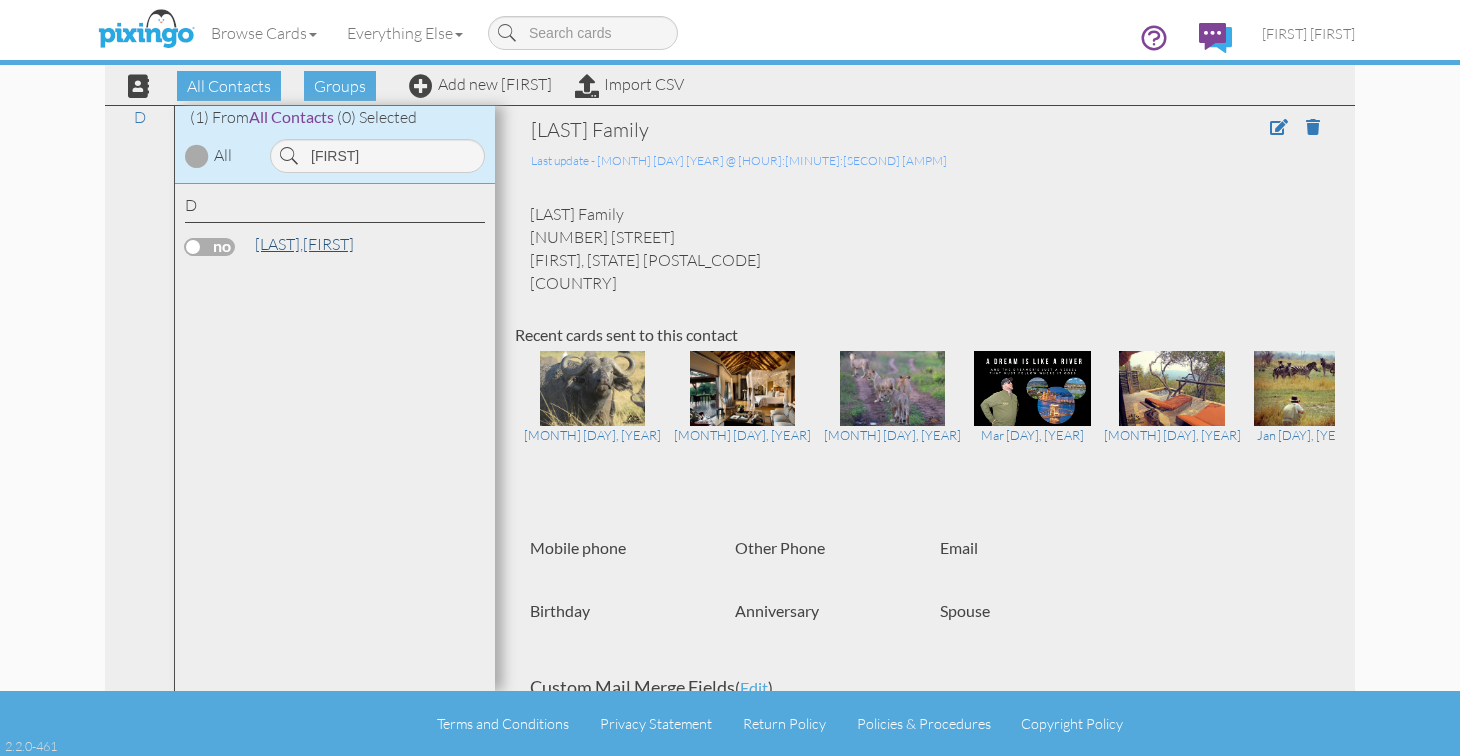 click on "[LAST]," at bounding box center (279, 244) 